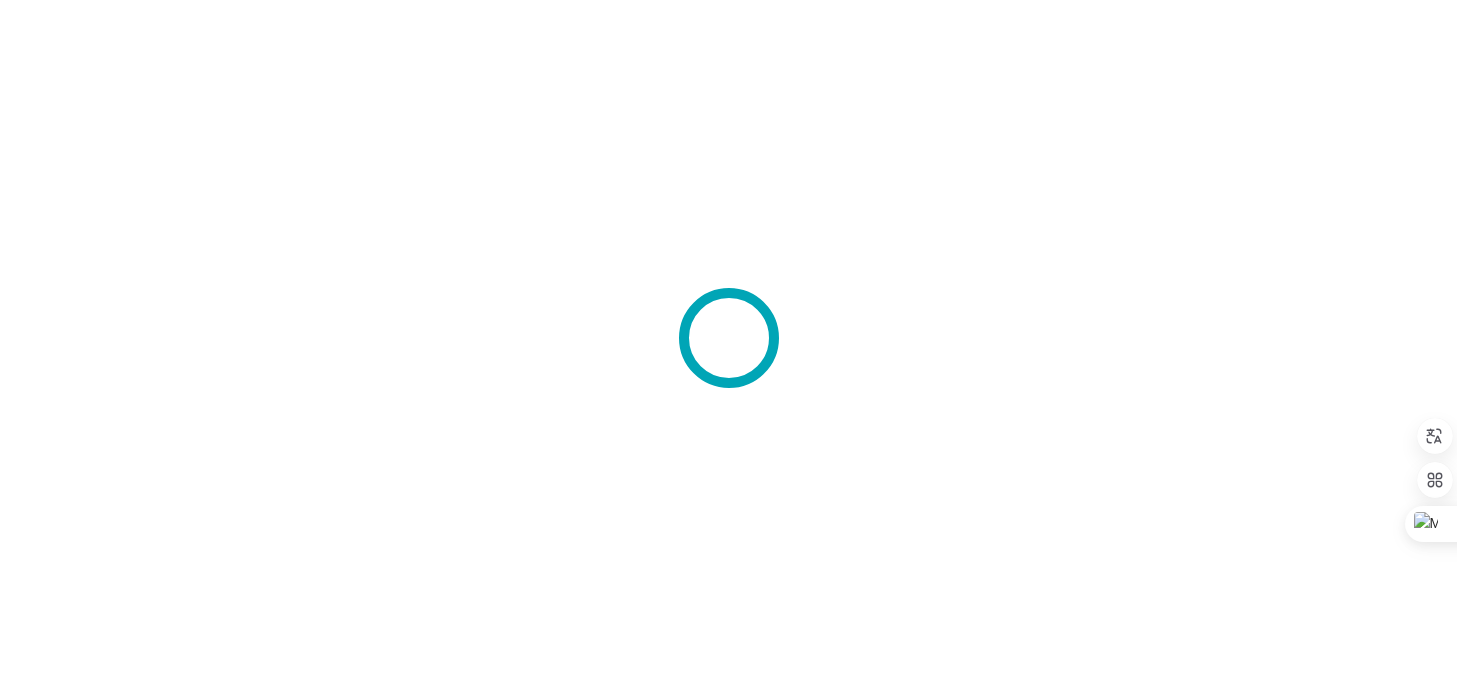 scroll, scrollTop: 0, scrollLeft: 0, axis: both 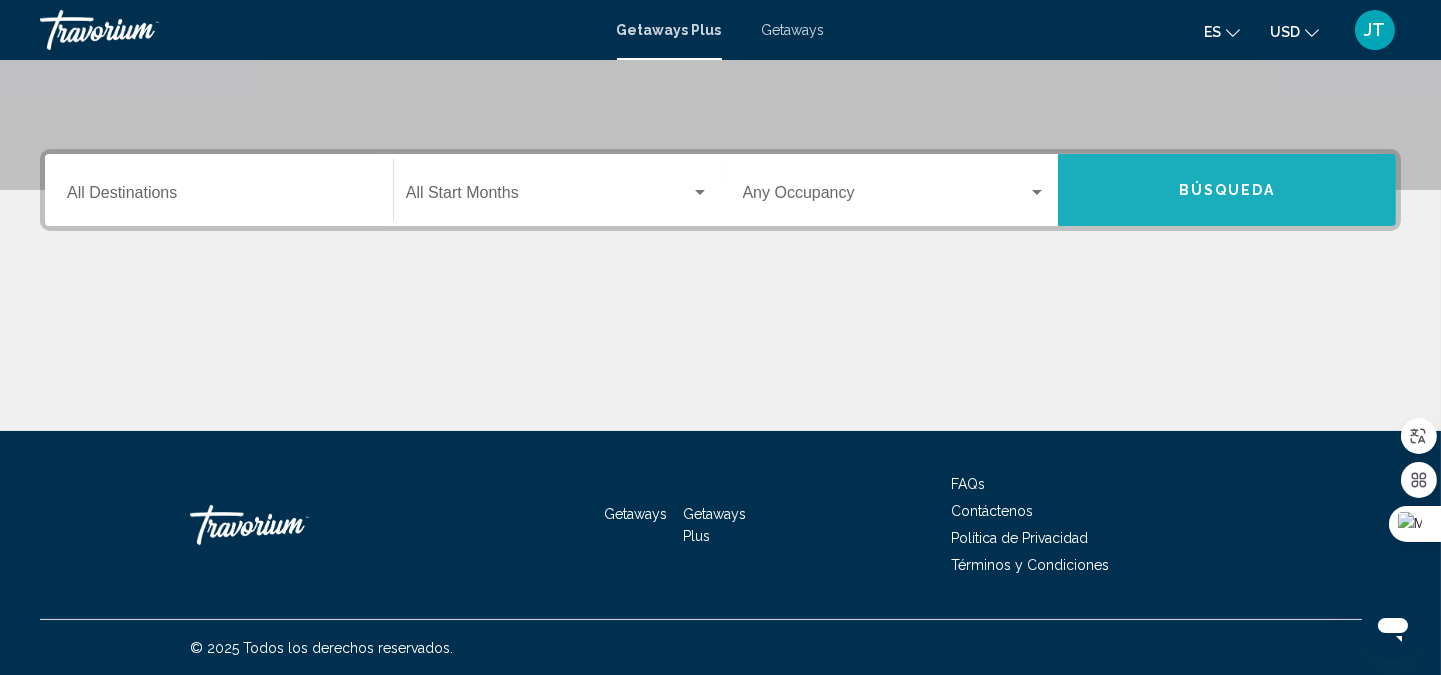 click on "Búsqueda" at bounding box center (1227, 190) 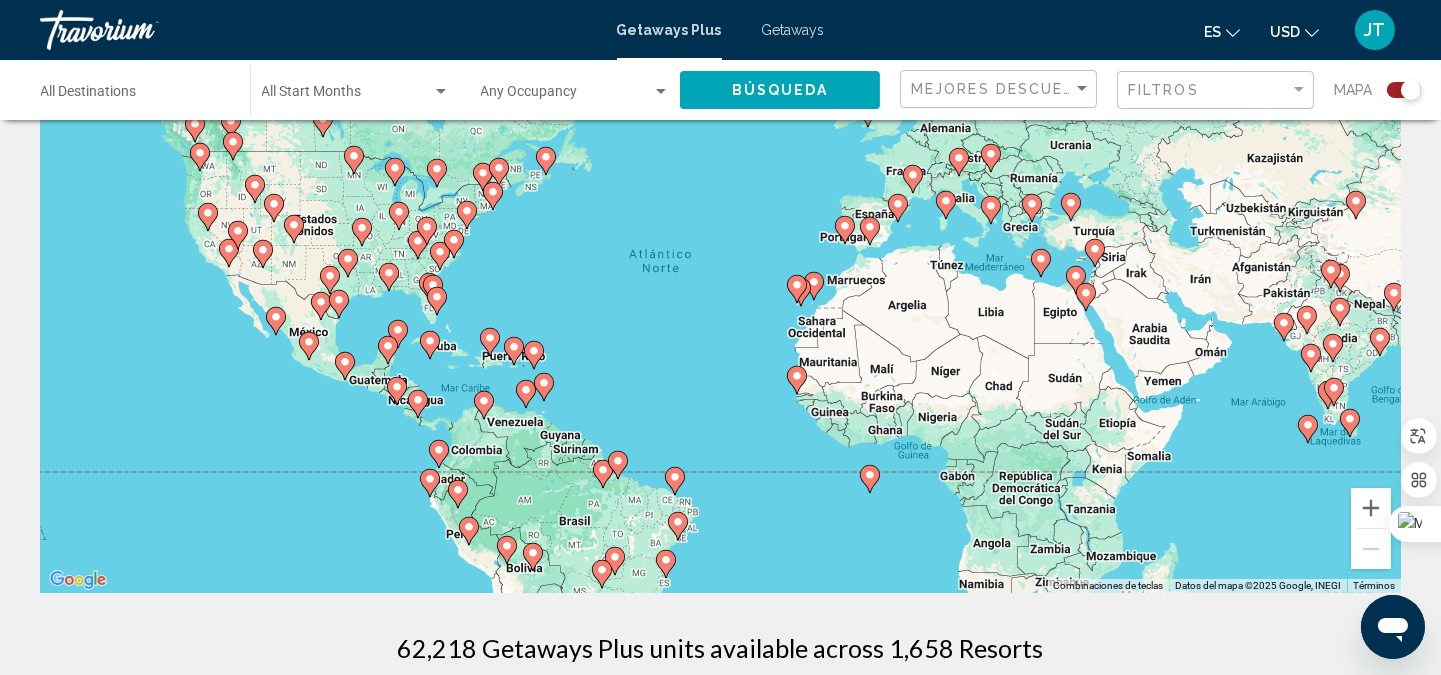 scroll, scrollTop: 0, scrollLeft: 0, axis: both 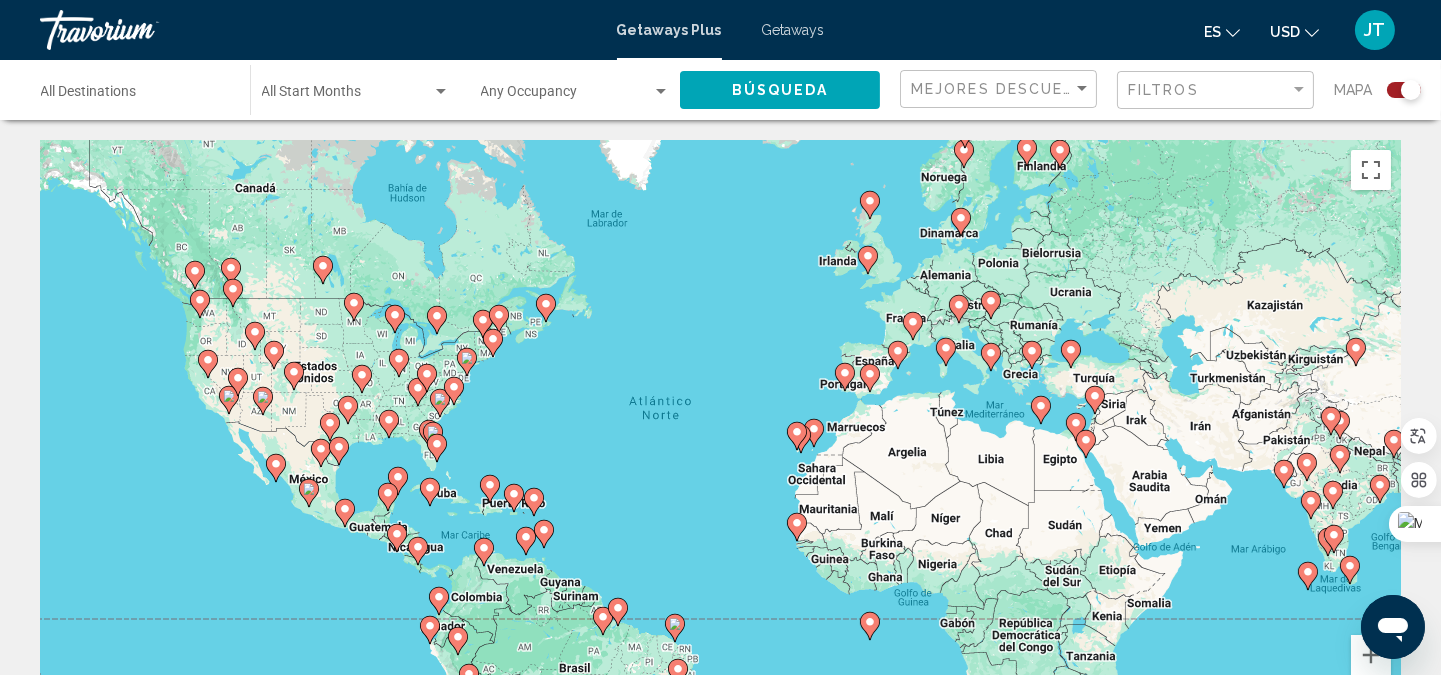 click 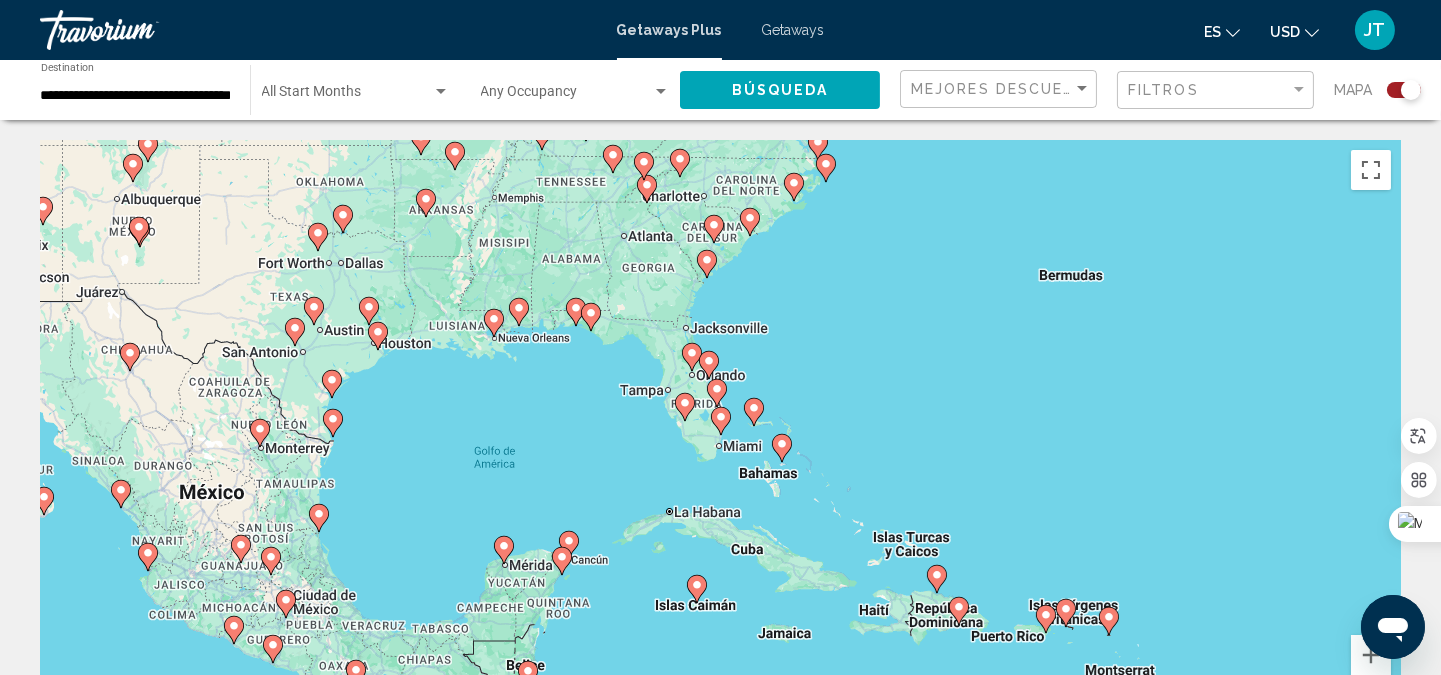click 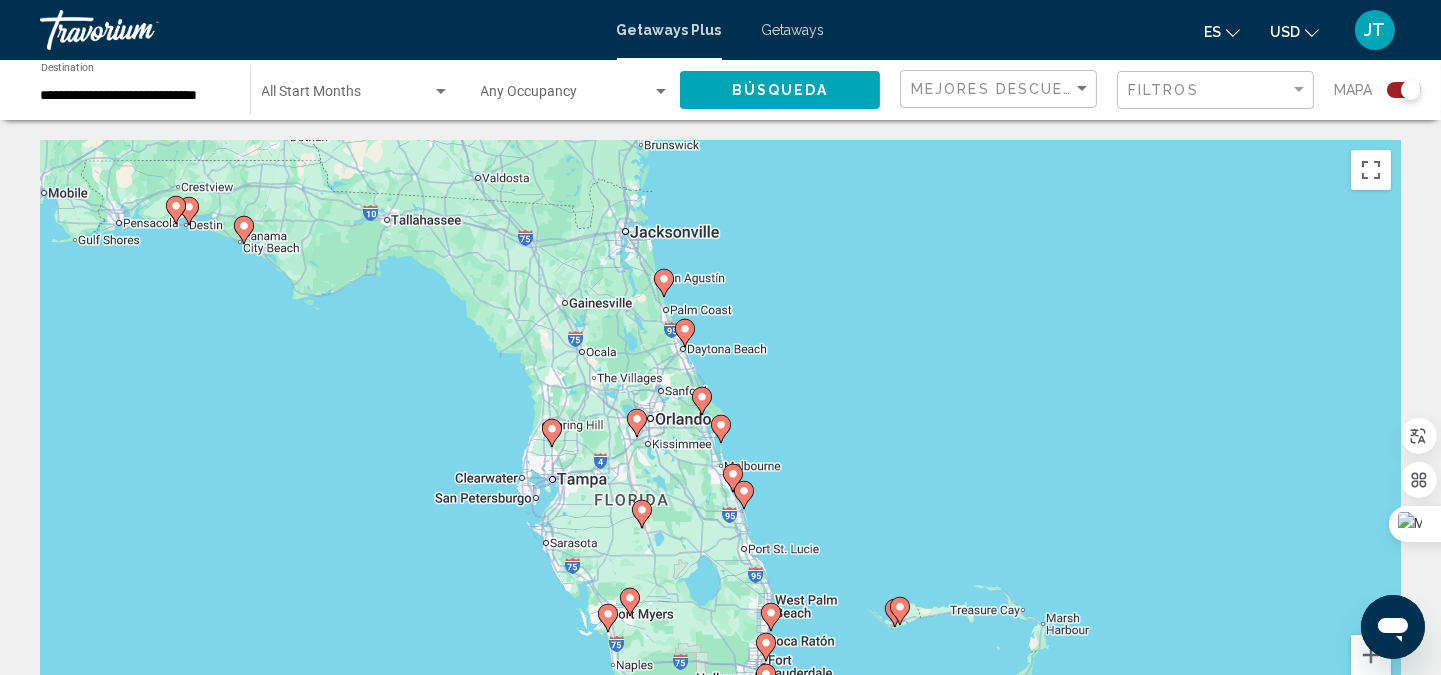 click 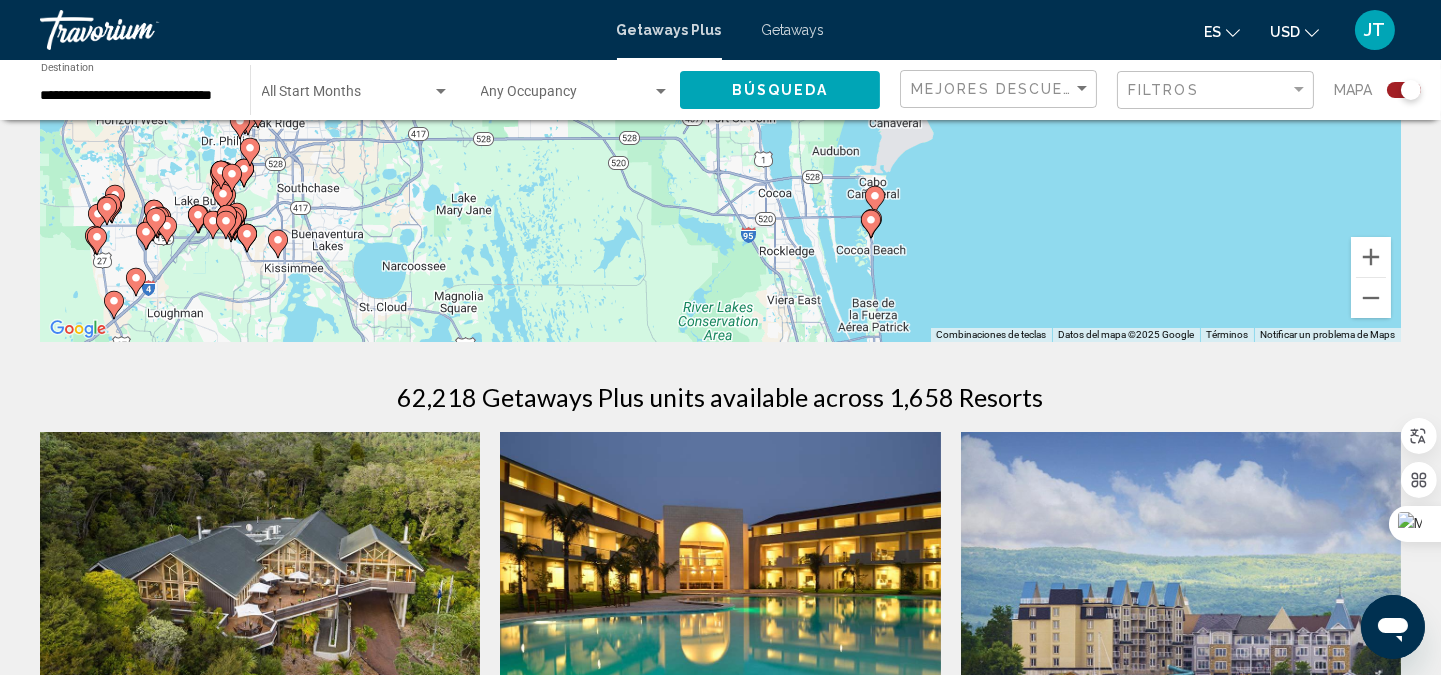 scroll, scrollTop: 444, scrollLeft: 0, axis: vertical 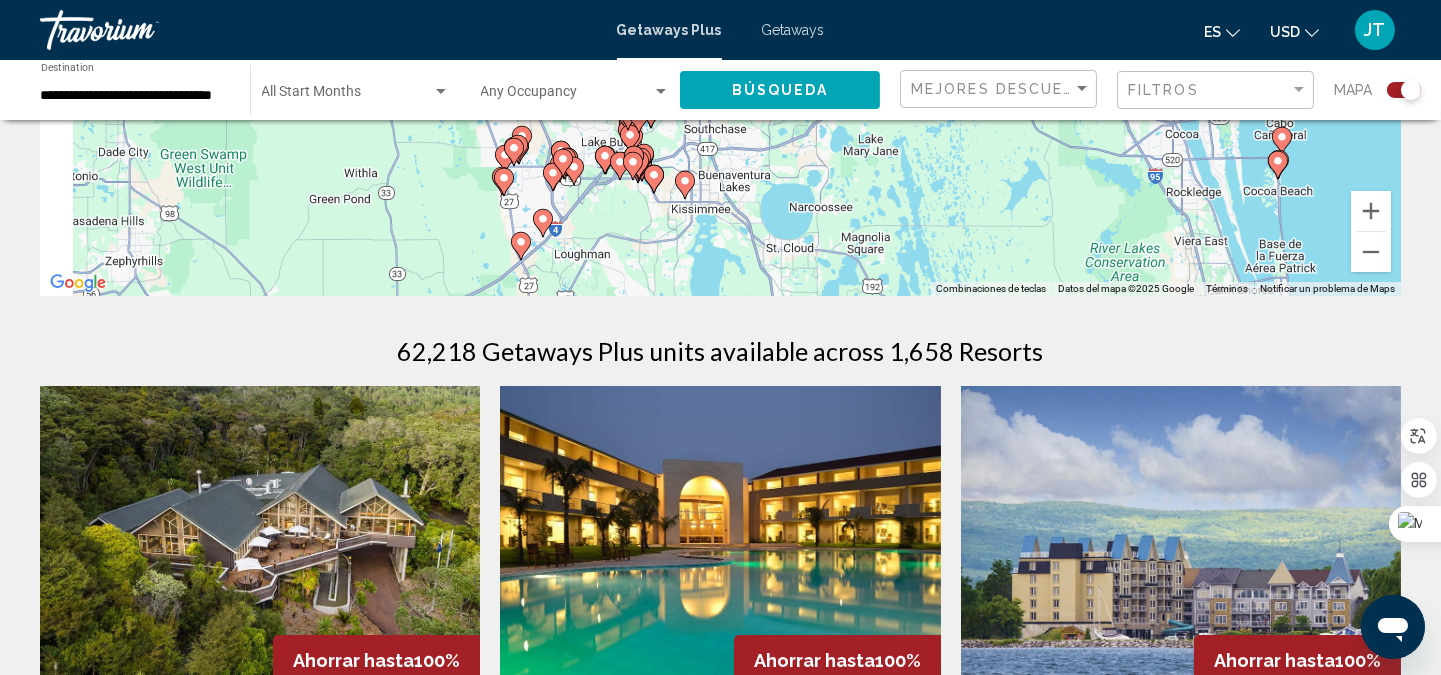 drag, startPoint x: 390, startPoint y: 258, endPoint x: 807, endPoint y: 243, distance: 417.26968 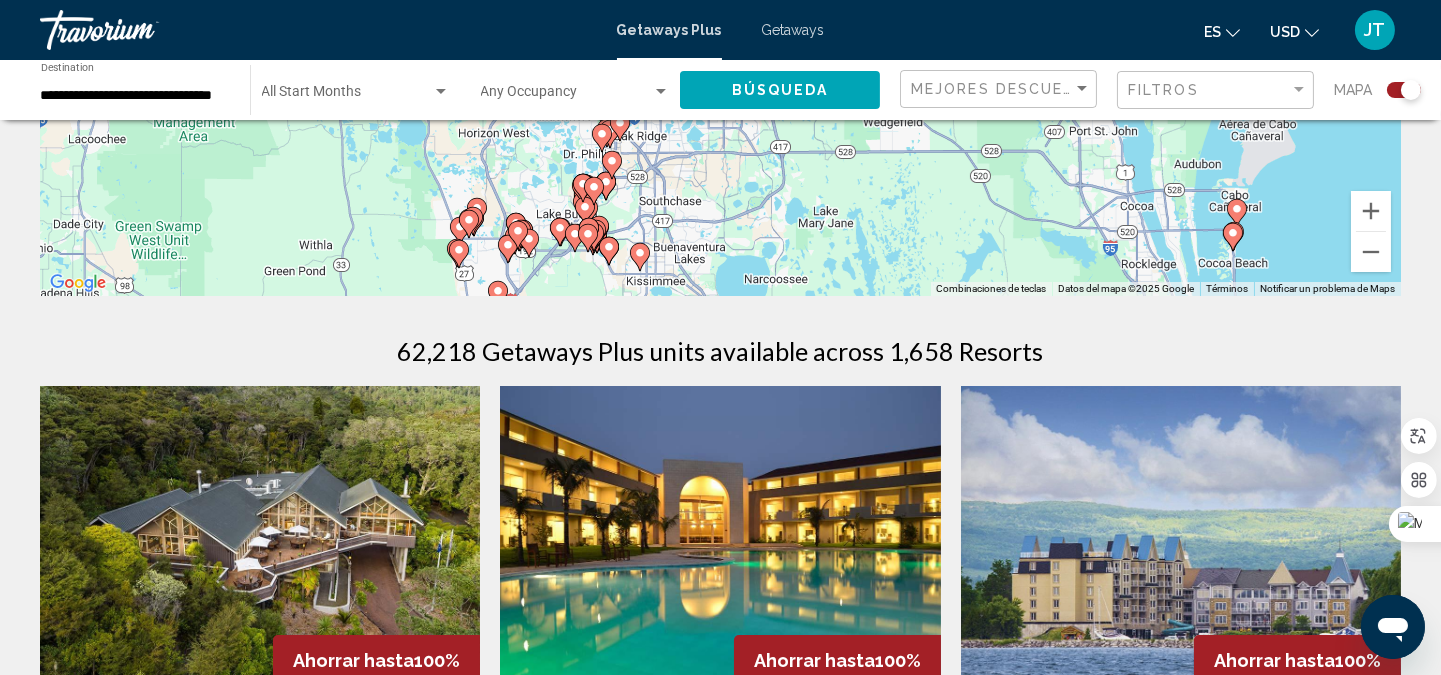 drag, startPoint x: 803, startPoint y: 181, endPoint x: 751, endPoint y: 256, distance: 91.26335 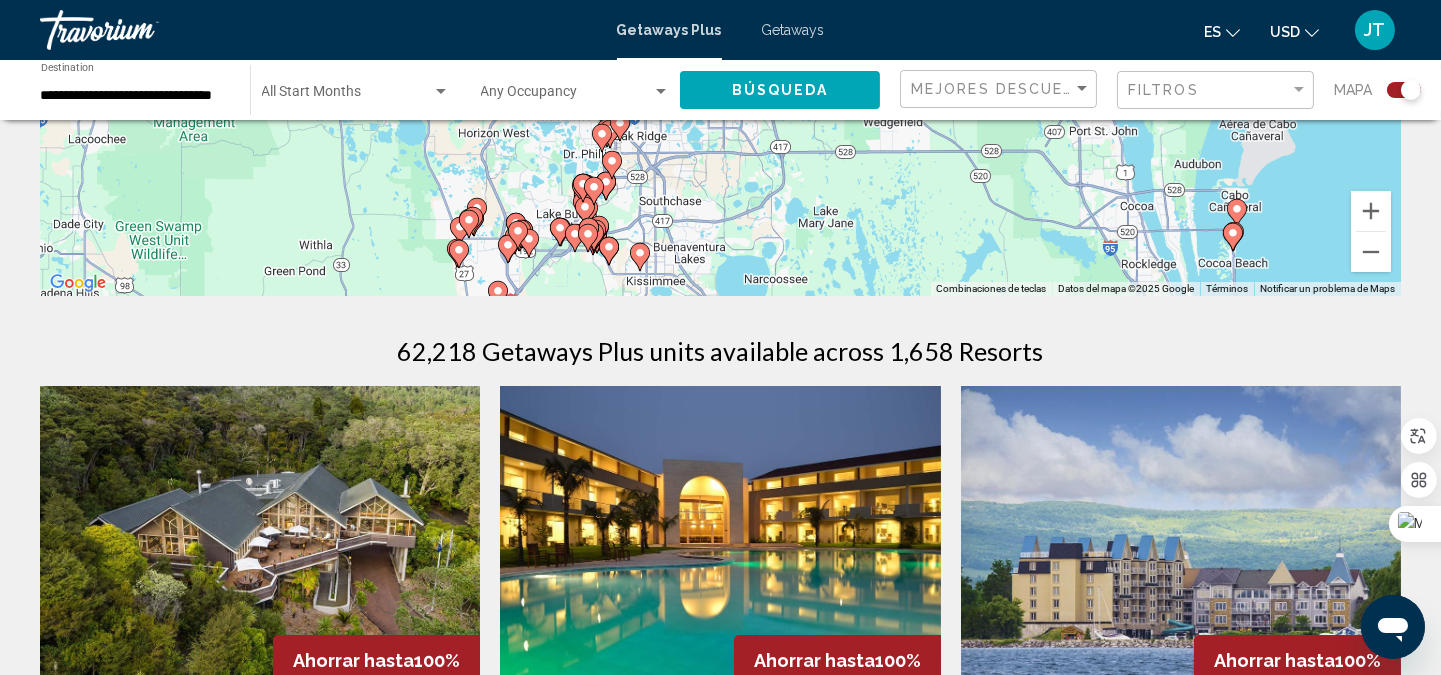 click 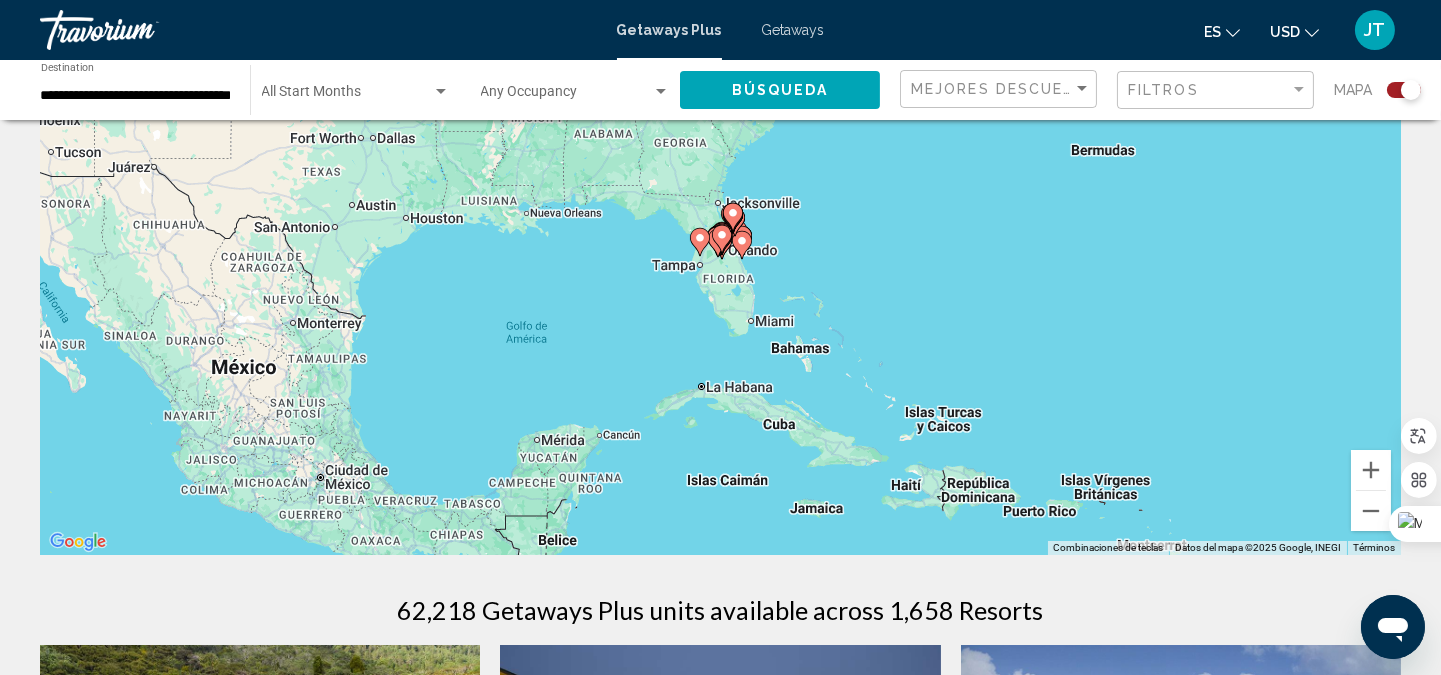scroll, scrollTop: 147, scrollLeft: 0, axis: vertical 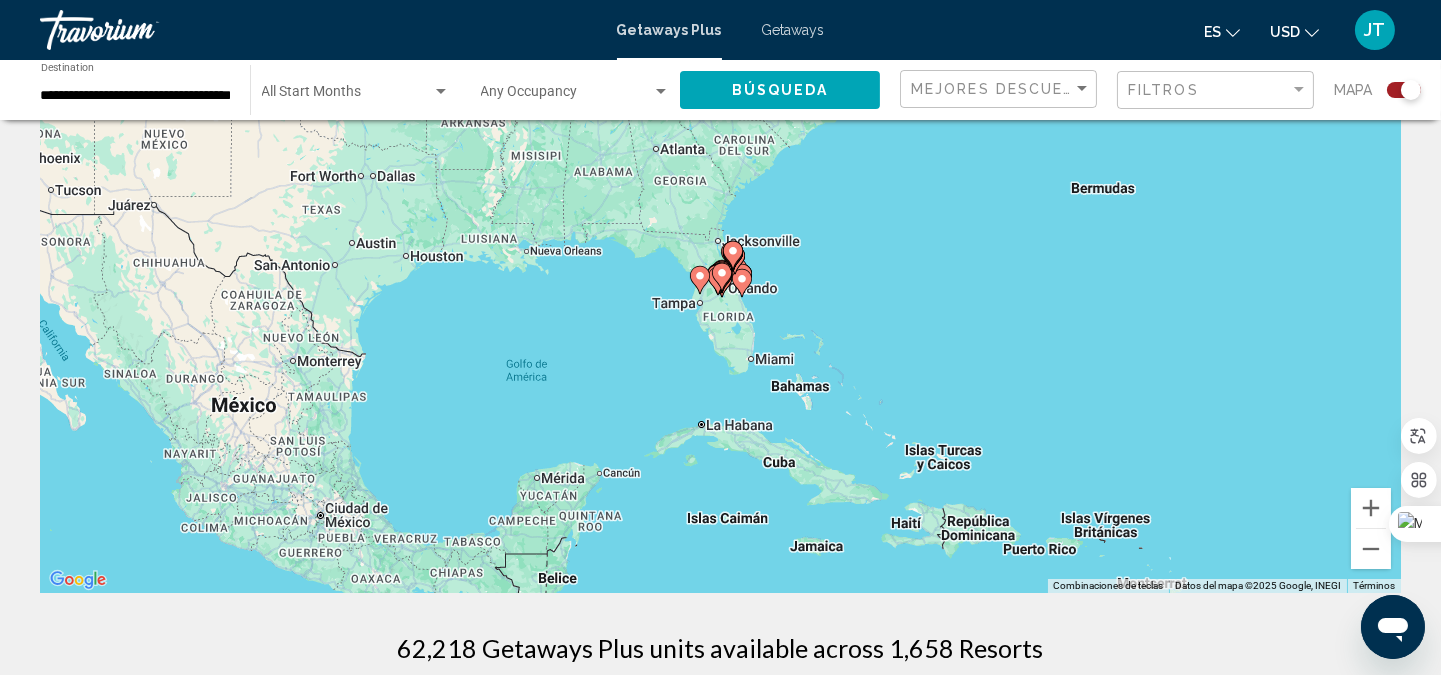 click 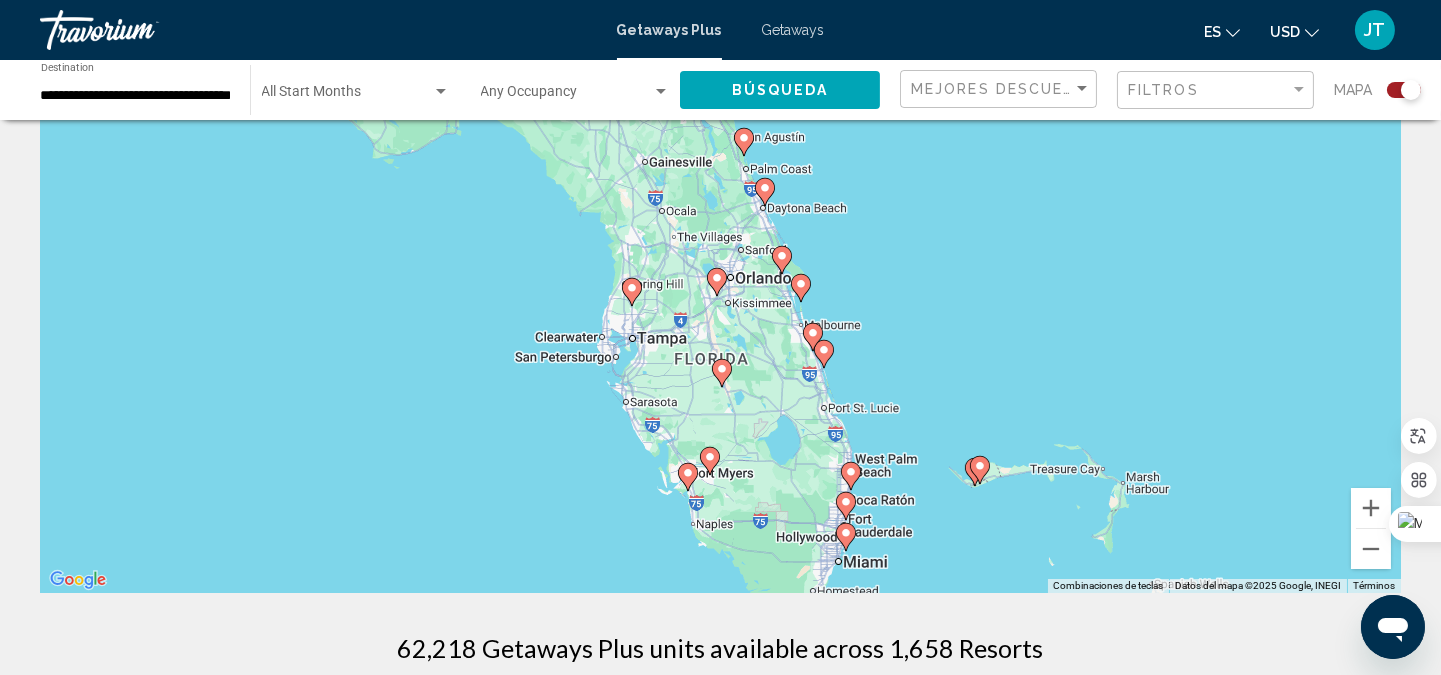click 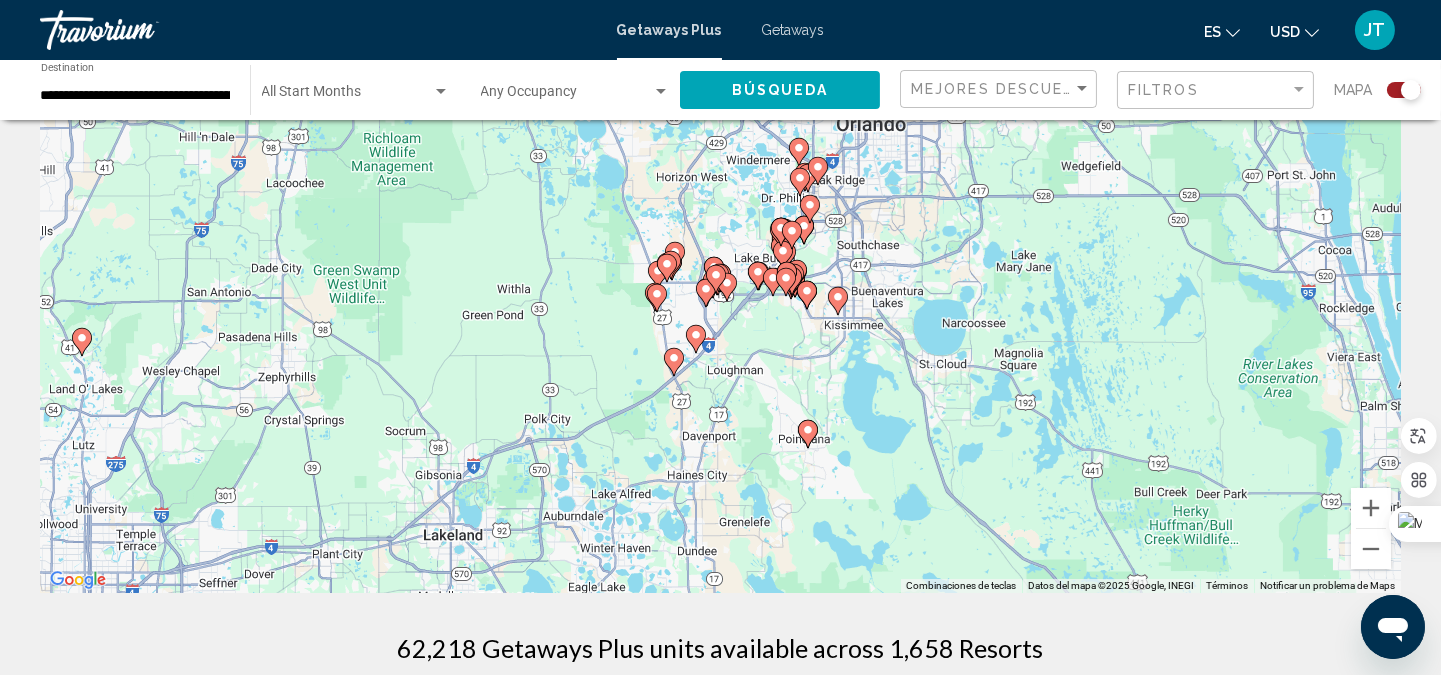 click on "Búsqueda" 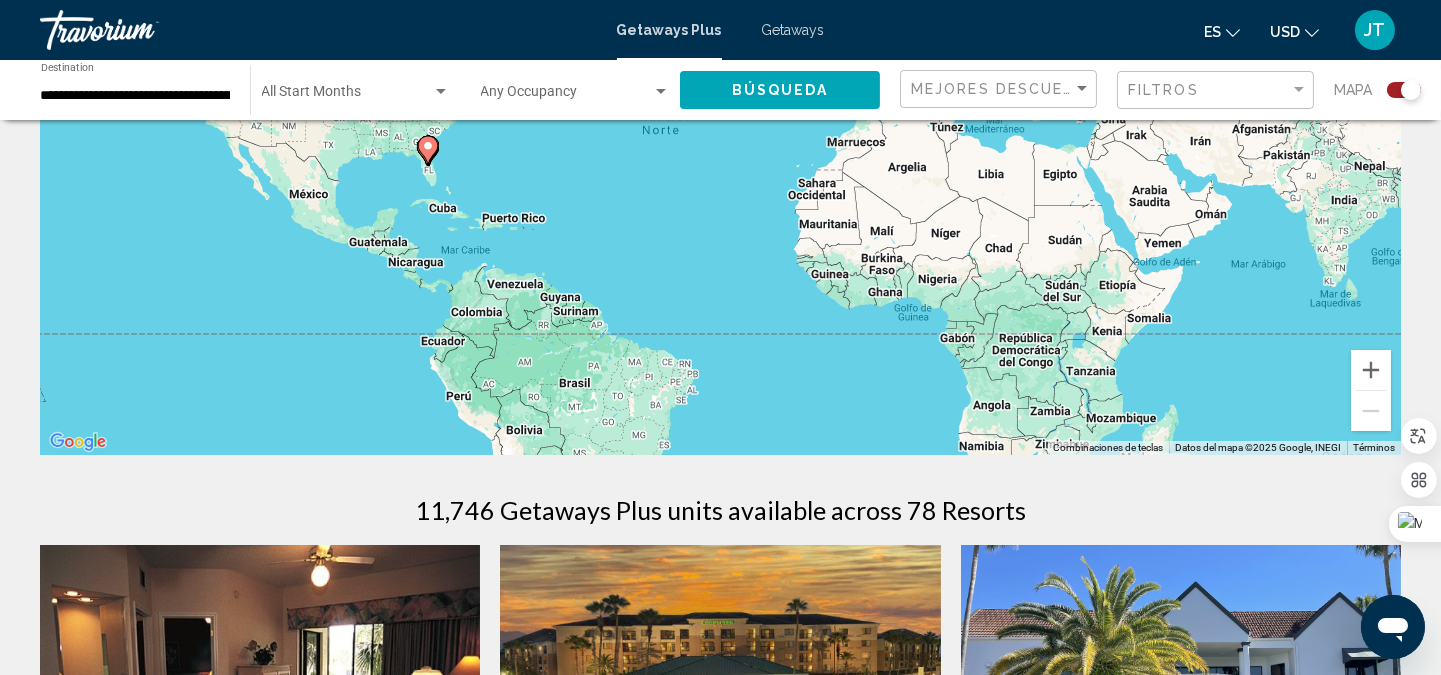 scroll, scrollTop: 148, scrollLeft: 0, axis: vertical 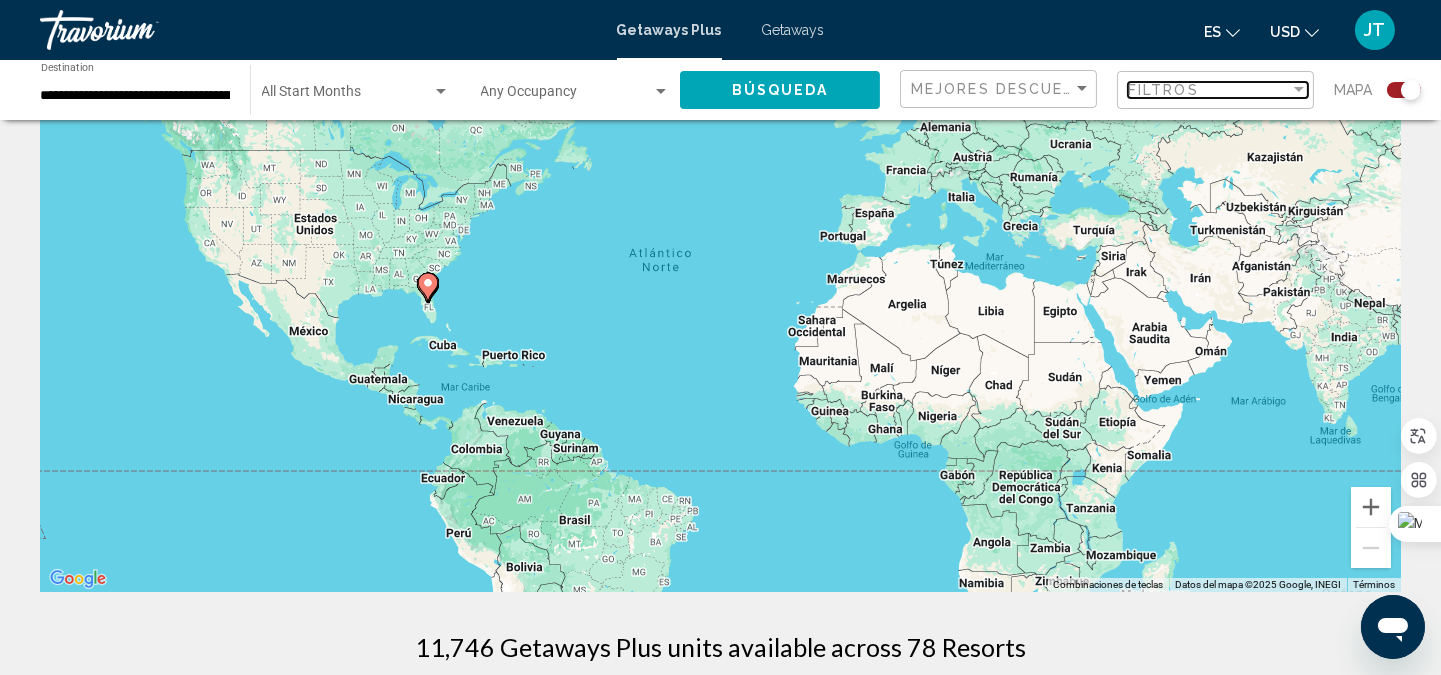 click at bounding box center [1299, 90] 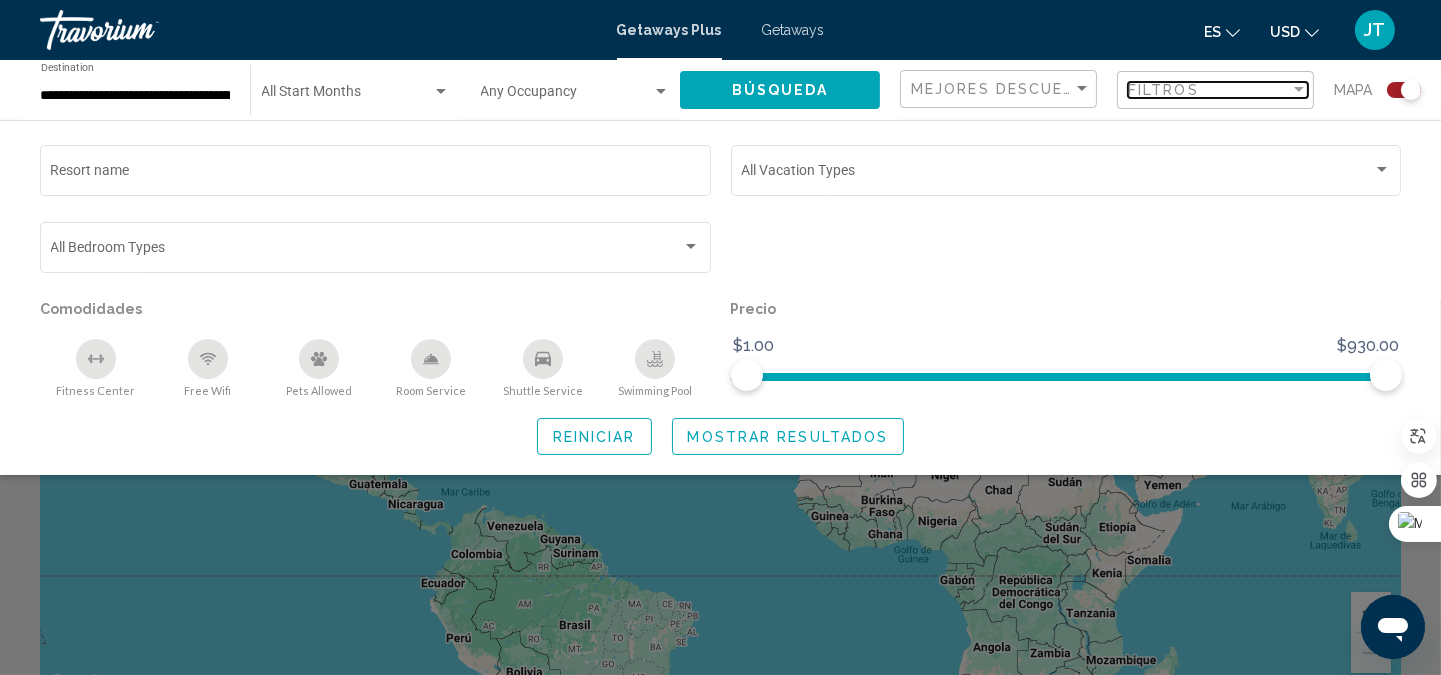 scroll, scrollTop: 0, scrollLeft: 0, axis: both 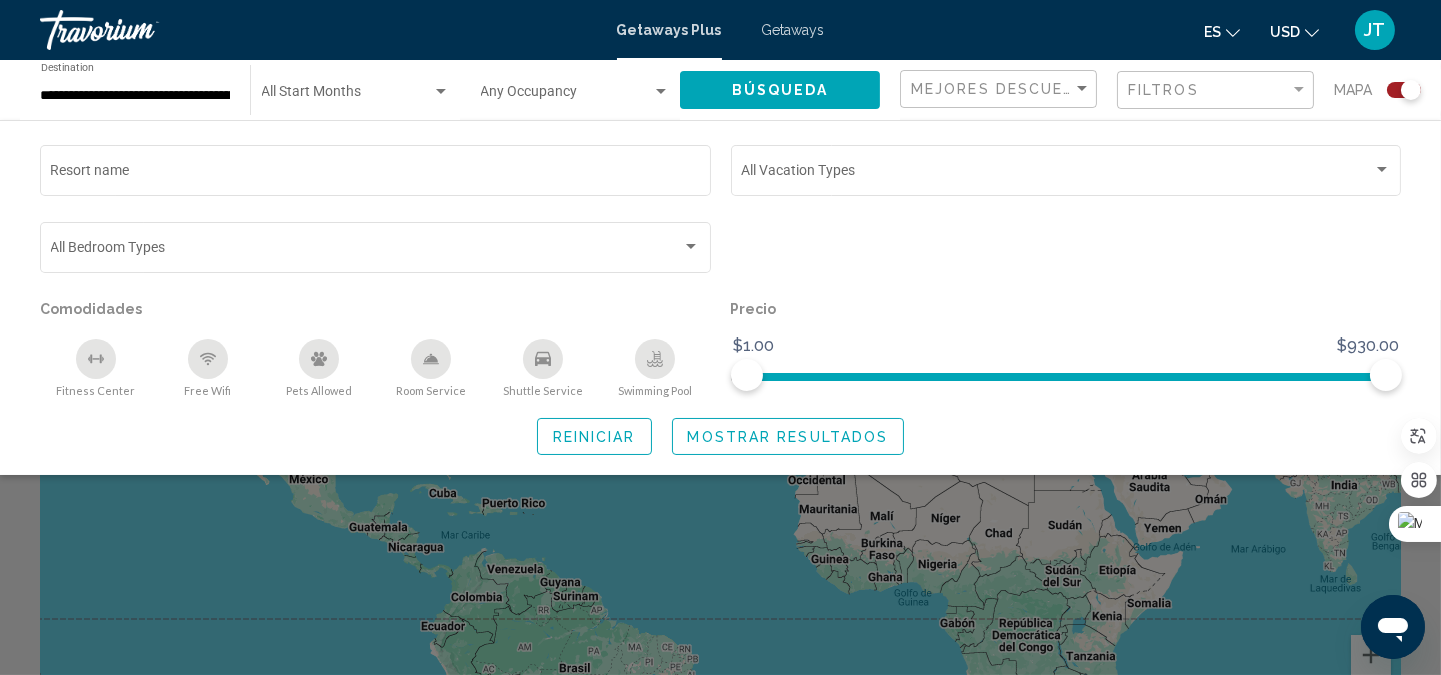 click at bounding box center (661, 92) 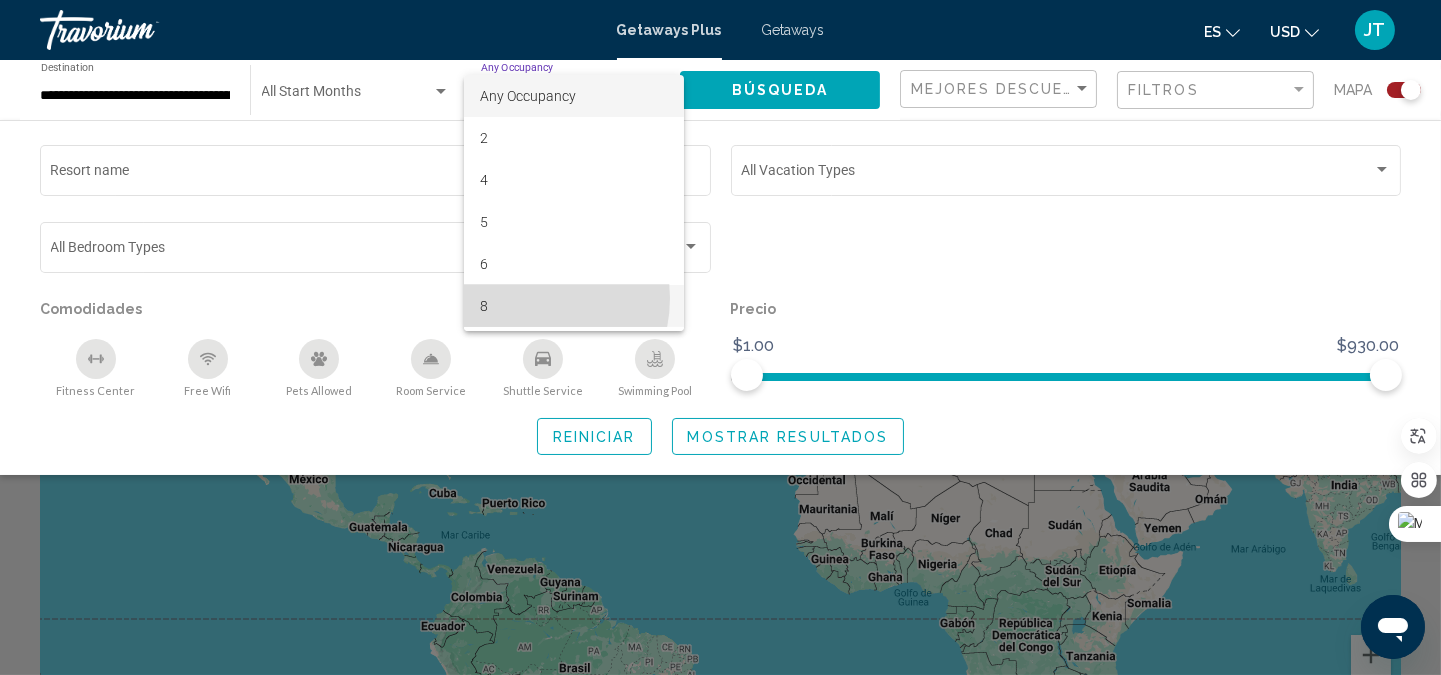 click on "8" at bounding box center [574, 306] 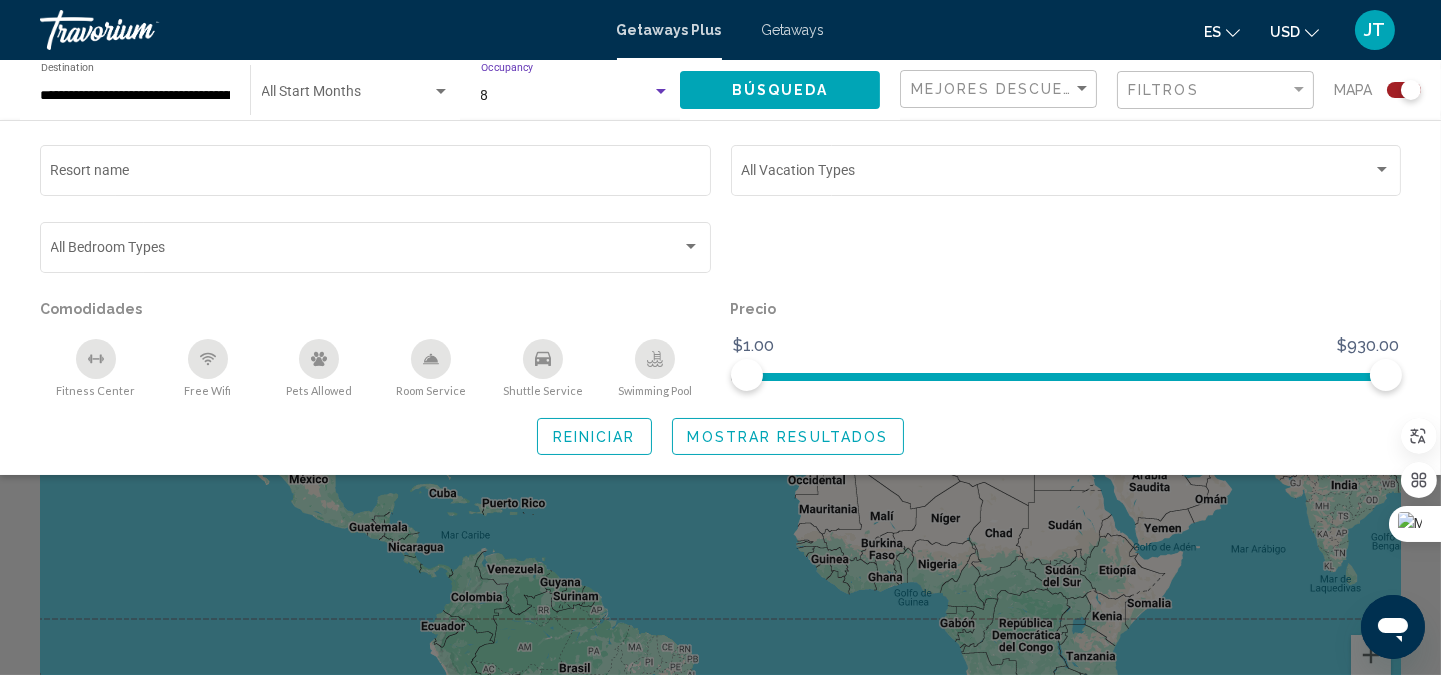 click on "Búsqueda" 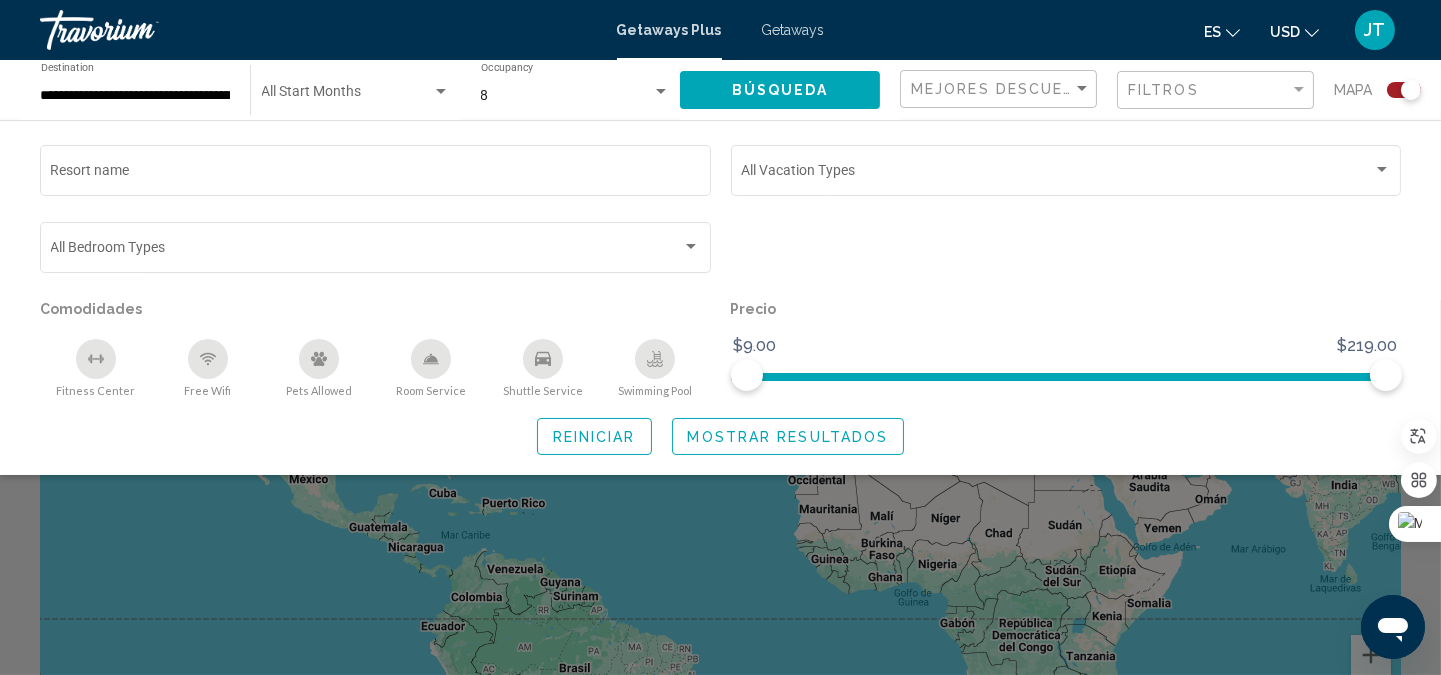 click on "Mostrar resultados" 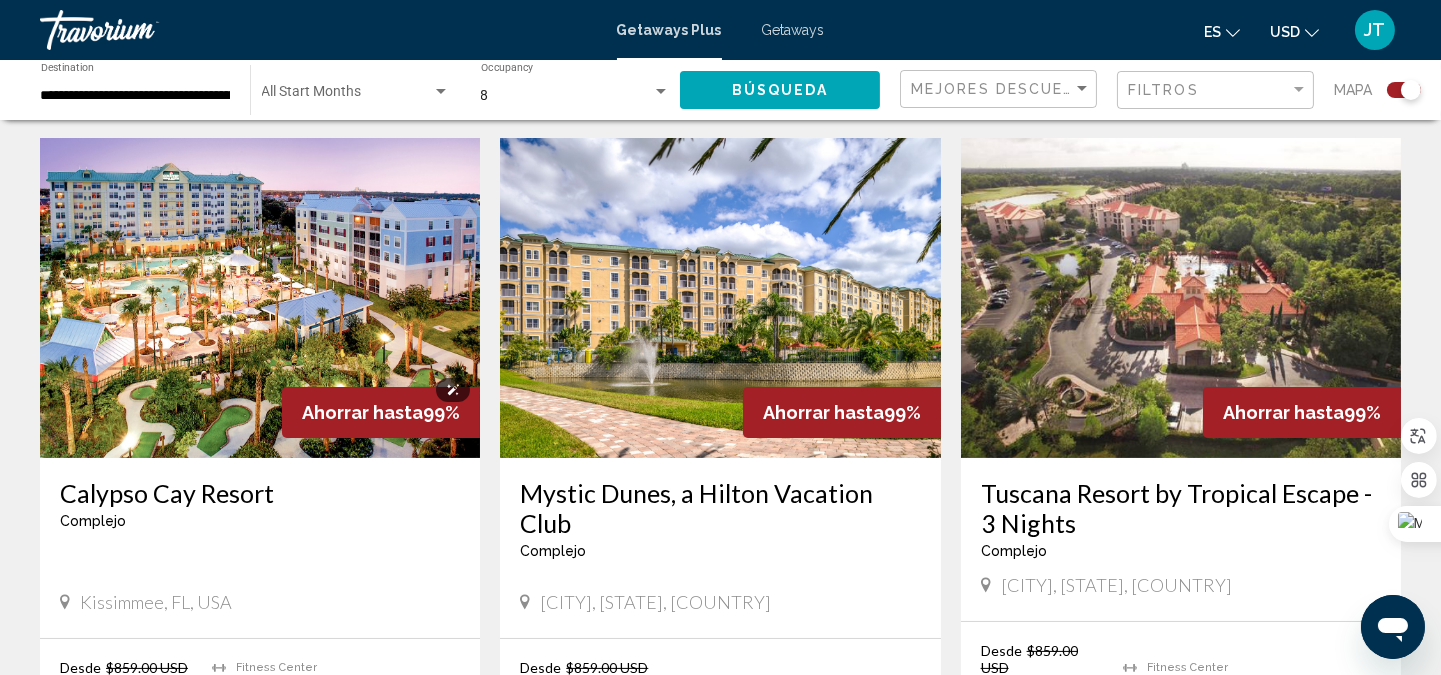 scroll, scrollTop: 741, scrollLeft: 0, axis: vertical 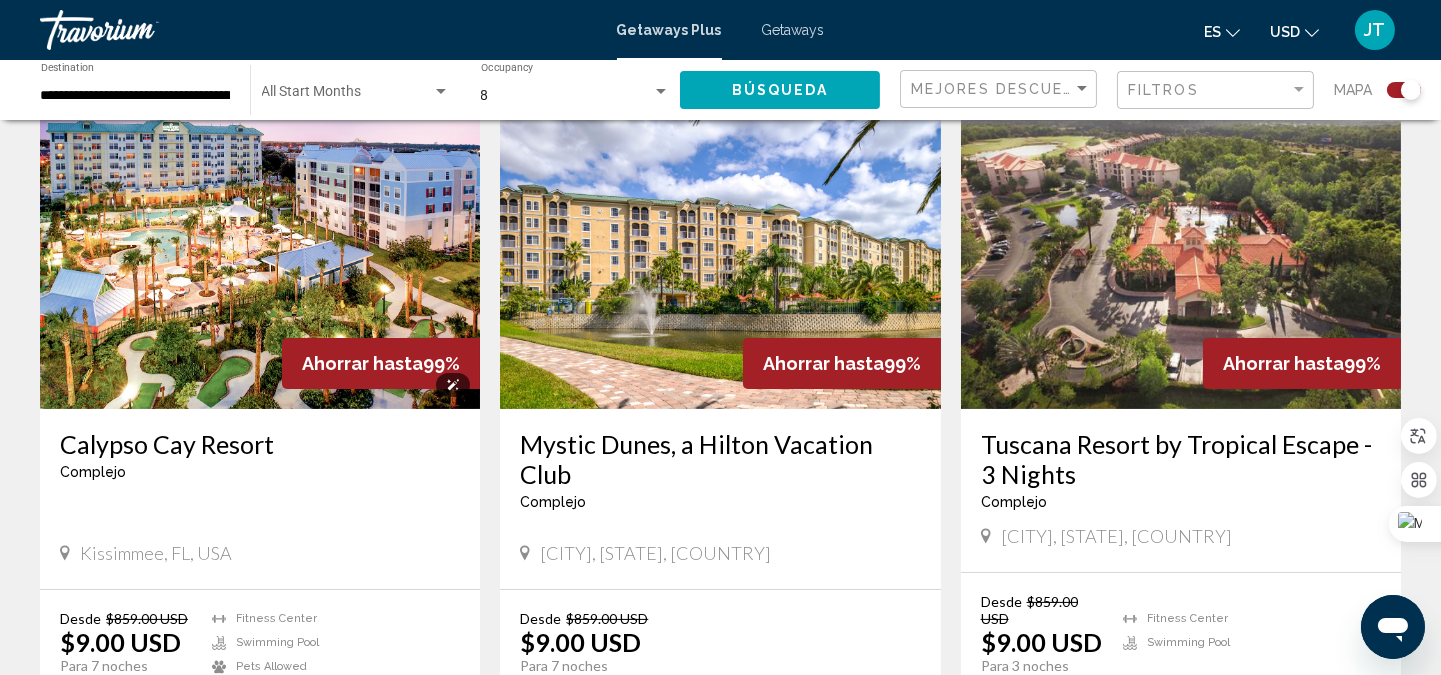 click at bounding box center (260, 249) 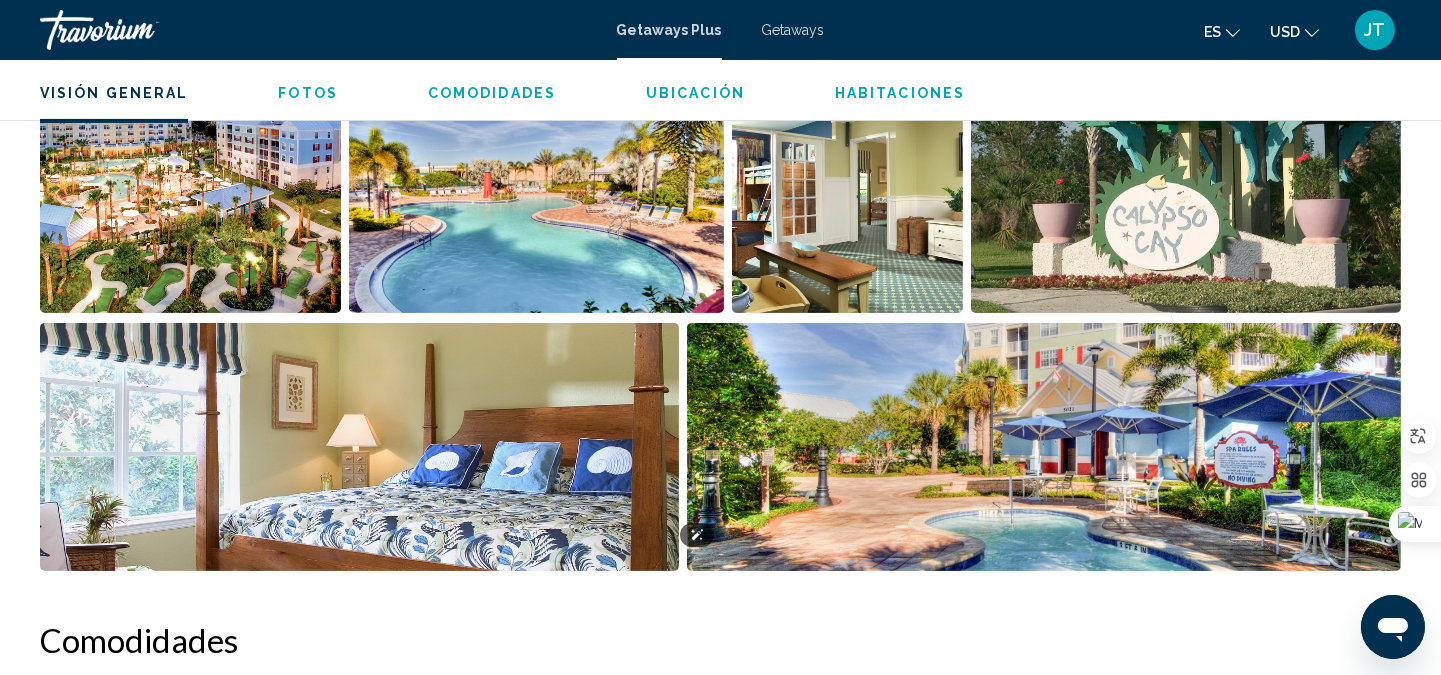 scroll, scrollTop: 762, scrollLeft: 0, axis: vertical 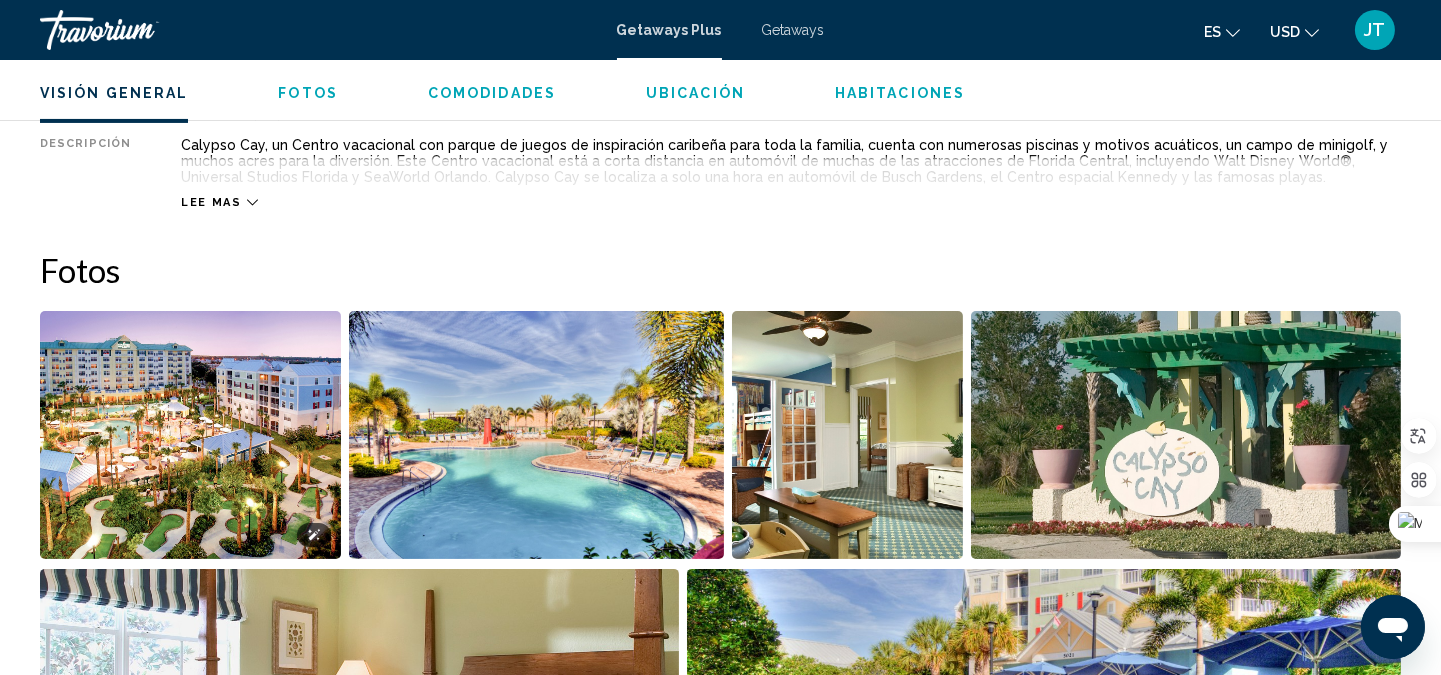 click at bounding box center (190, 435) 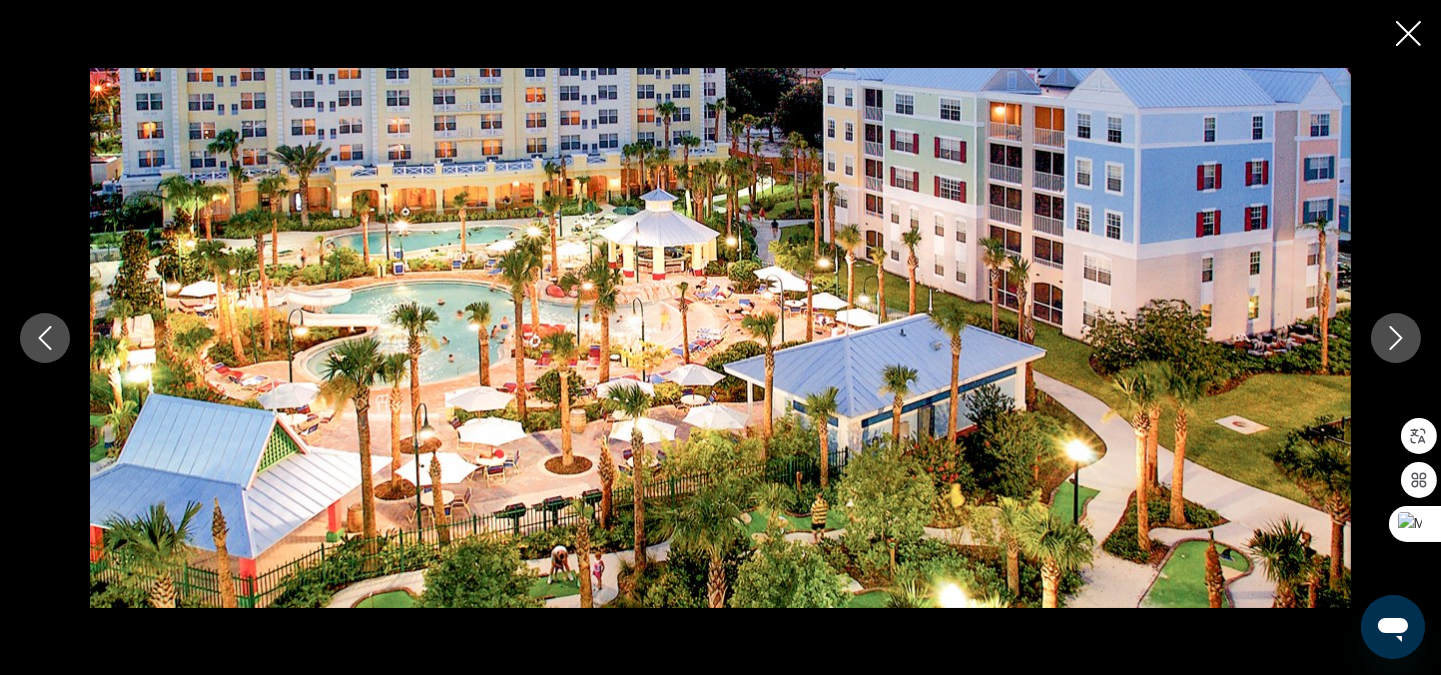 click at bounding box center [1396, 338] 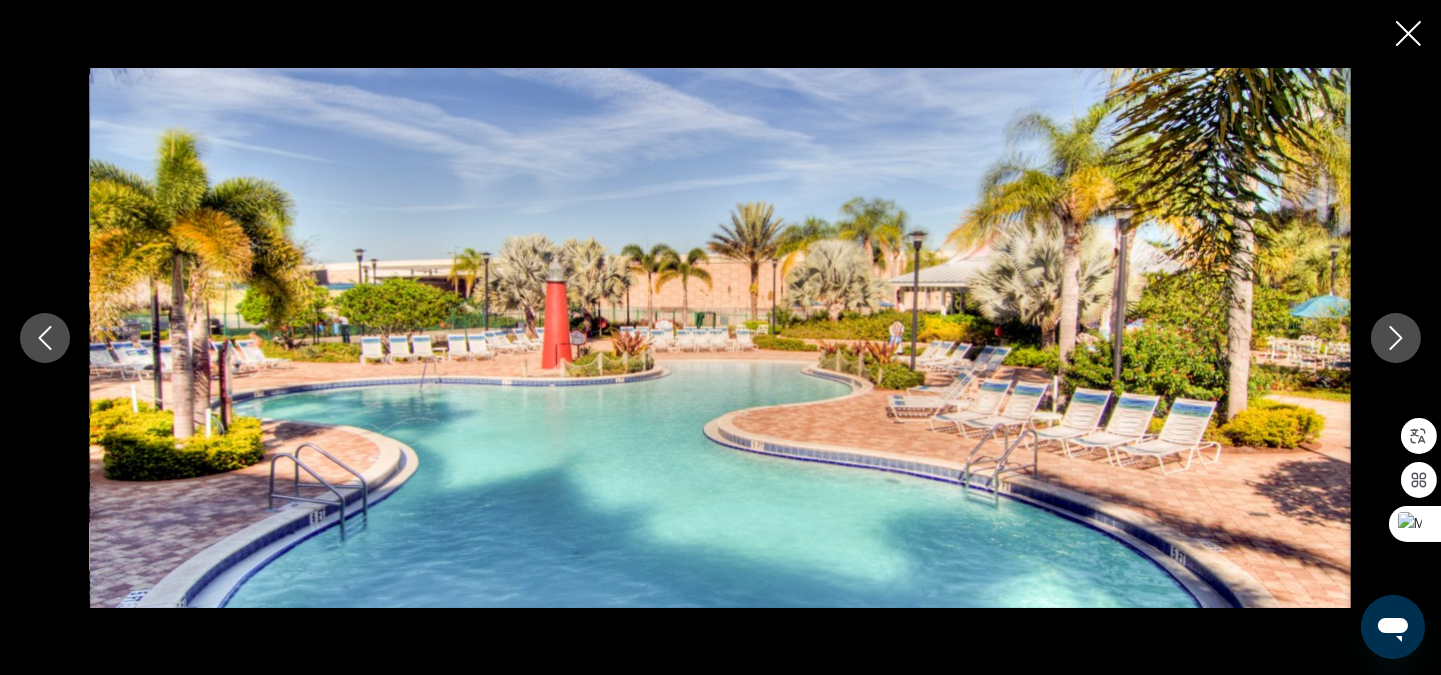 click at bounding box center (1396, 338) 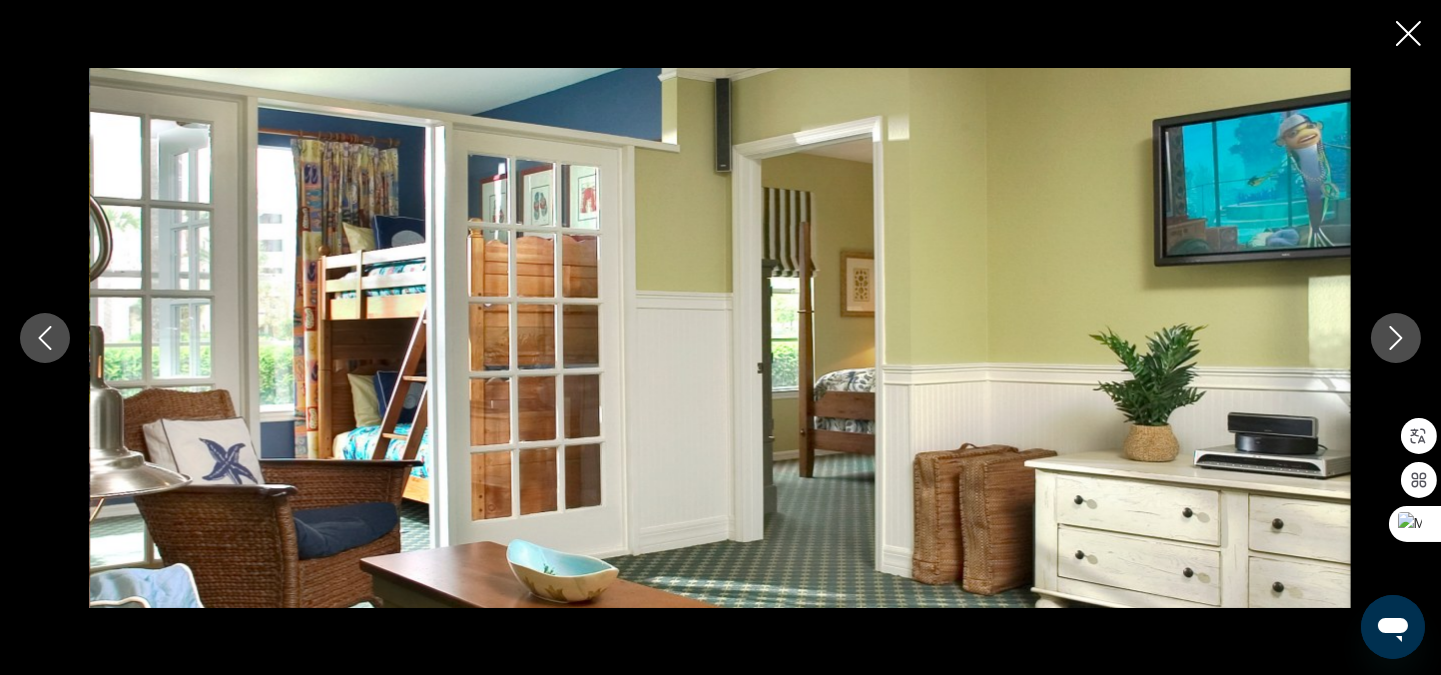 click at bounding box center (1396, 338) 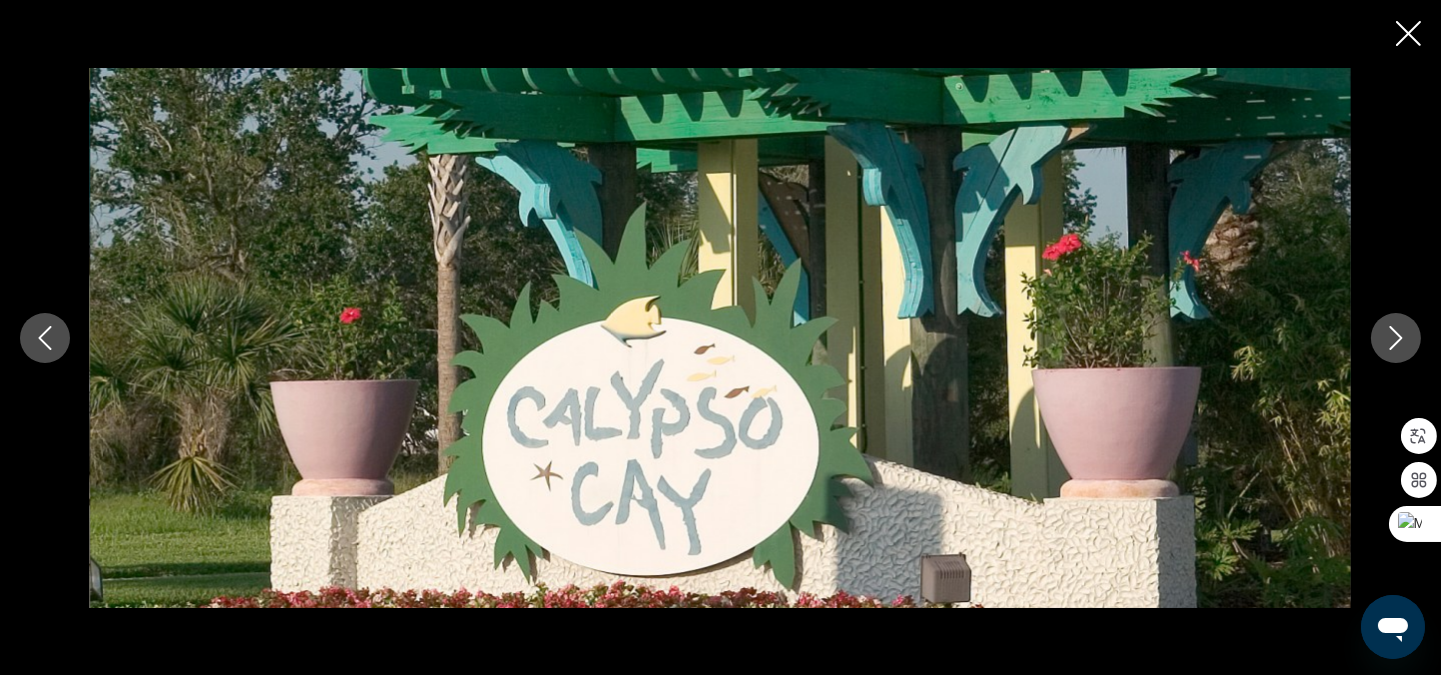 click at bounding box center [1396, 338] 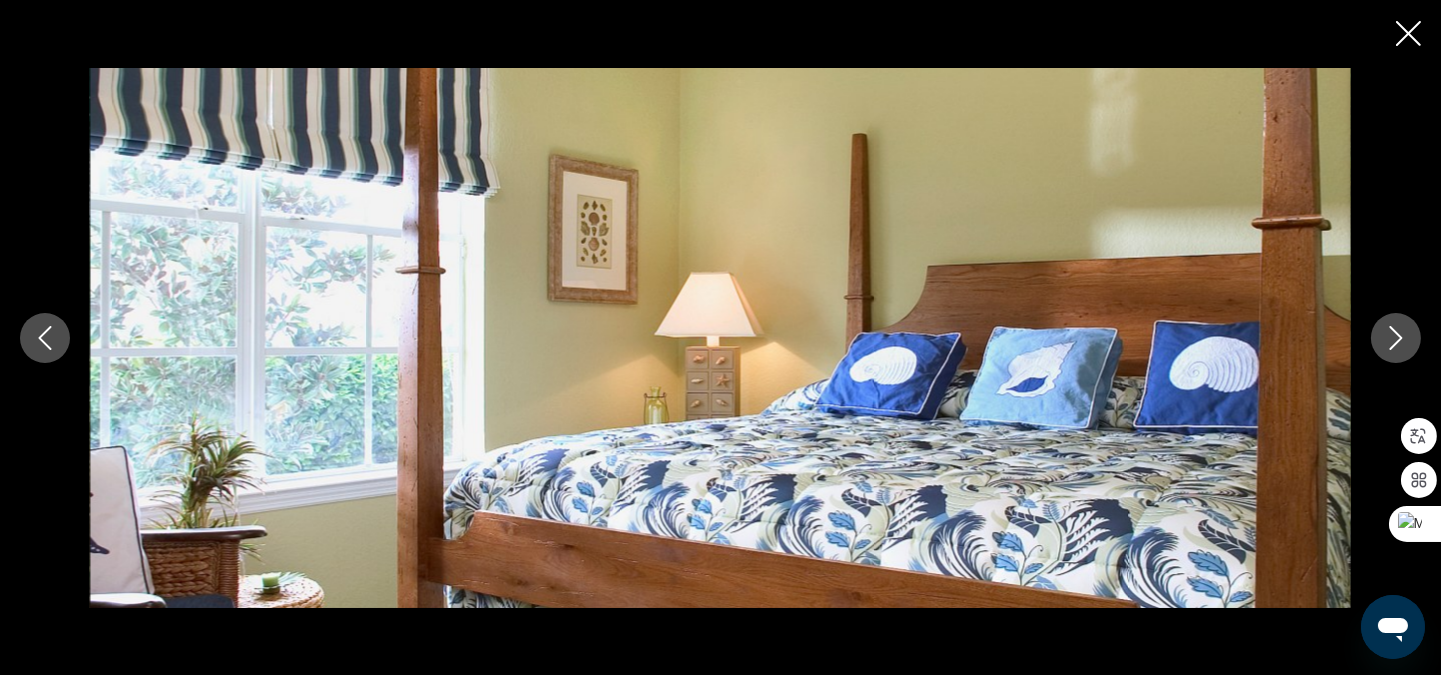 click at bounding box center [1396, 338] 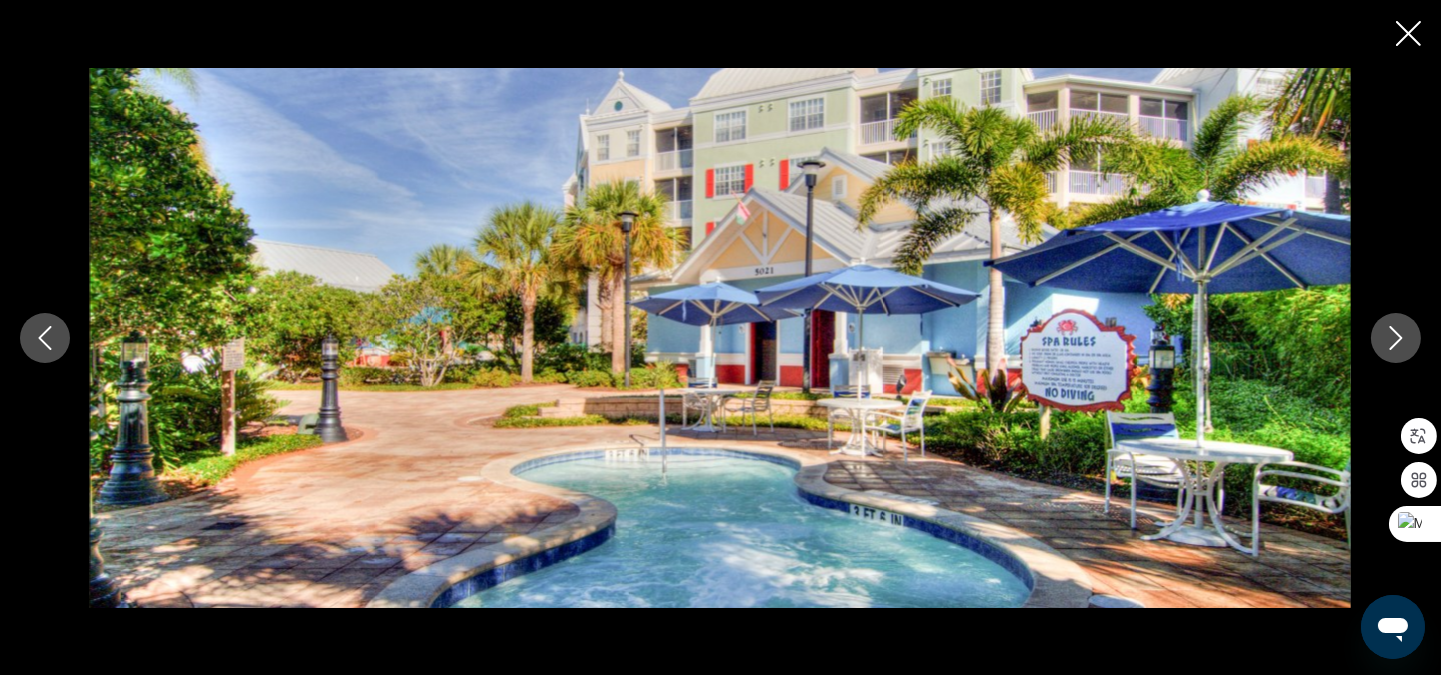 click at bounding box center [1396, 338] 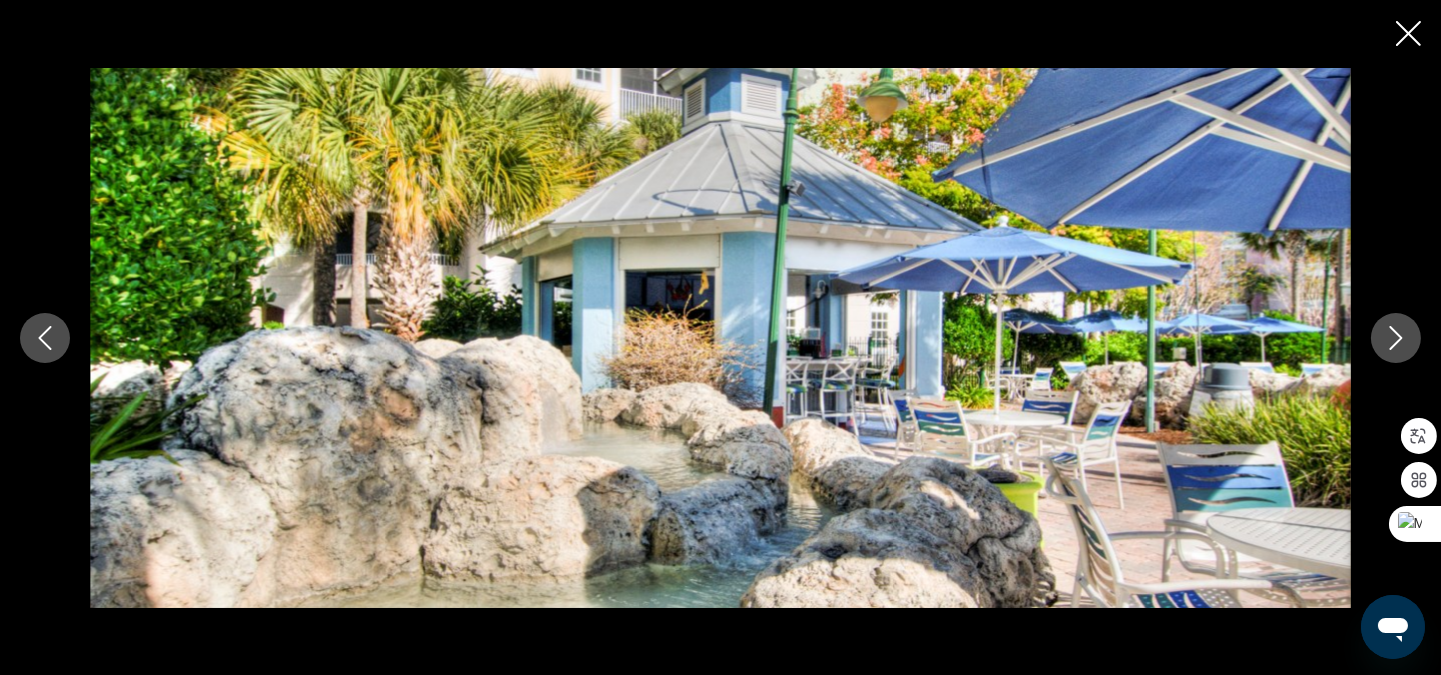 click at bounding box center (1396, 338) 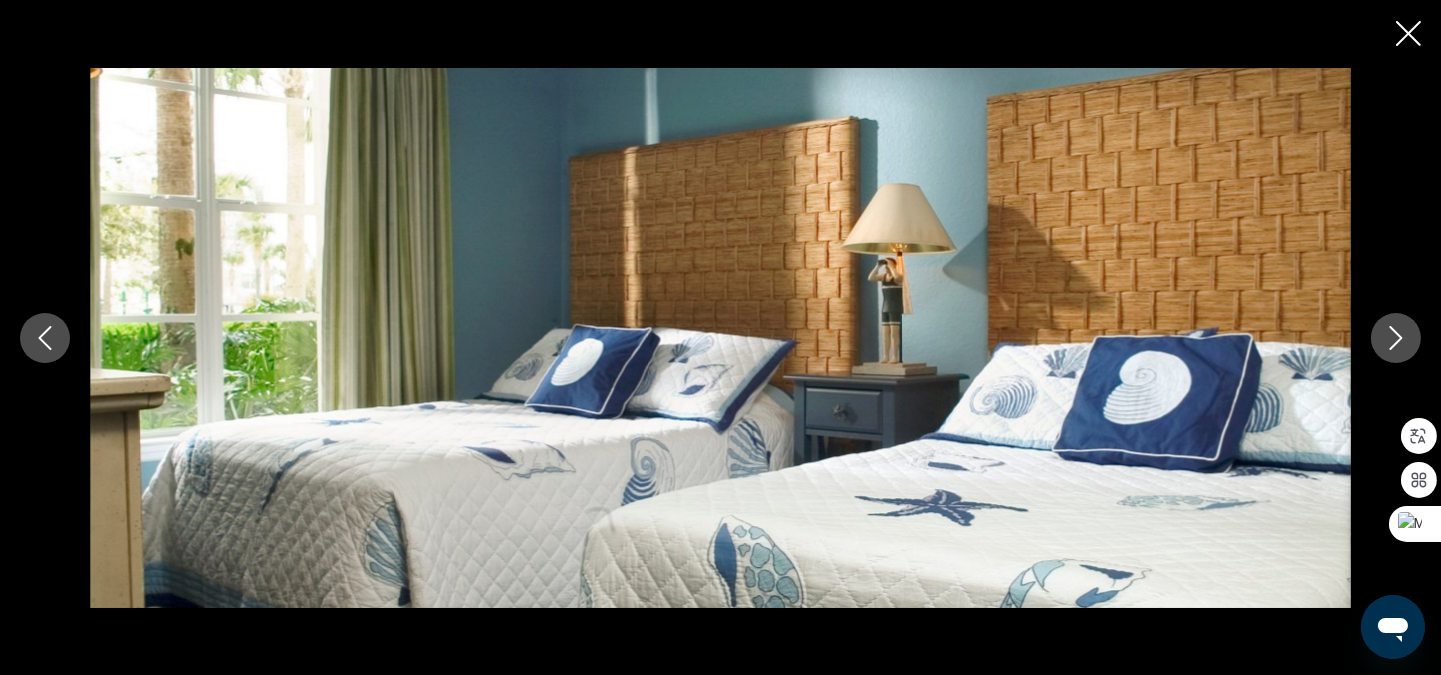 click at bounding box center (1396, 338) 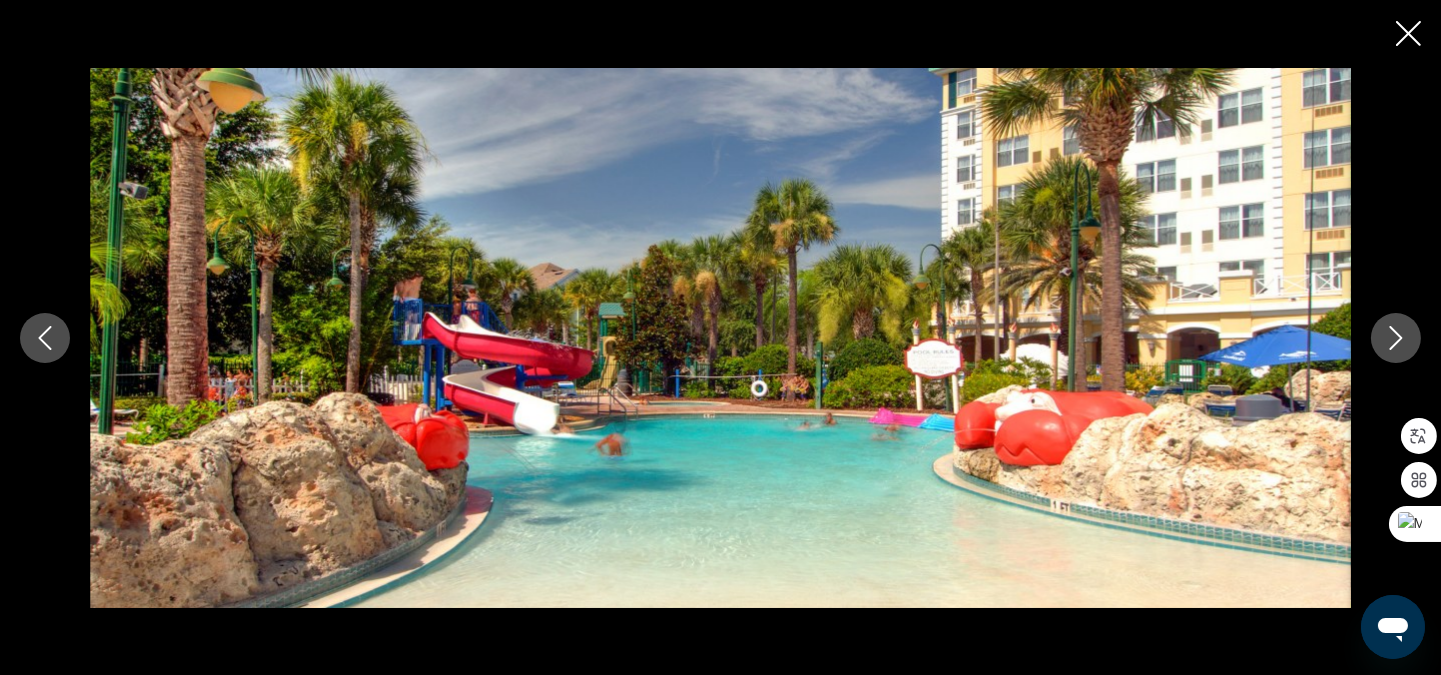 click at bounding box center (1396, 338) 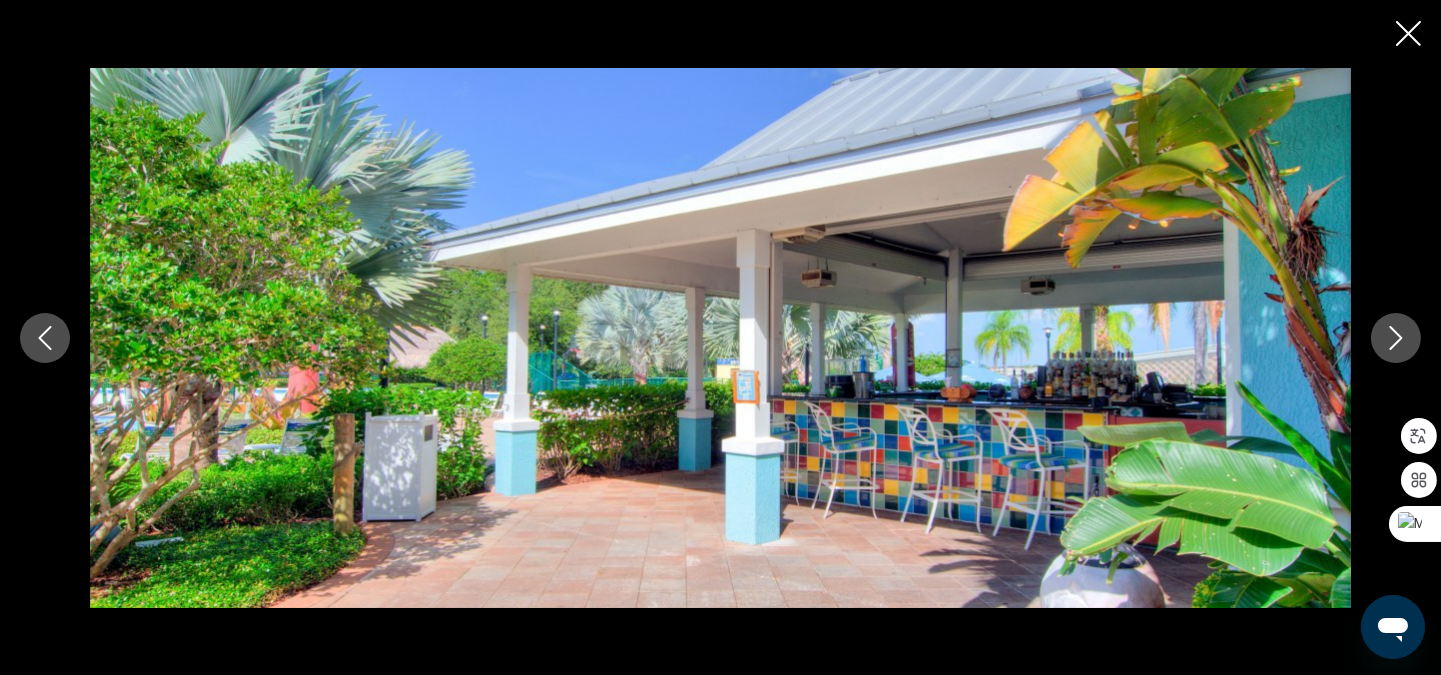 click at bounding box center (720, 338) 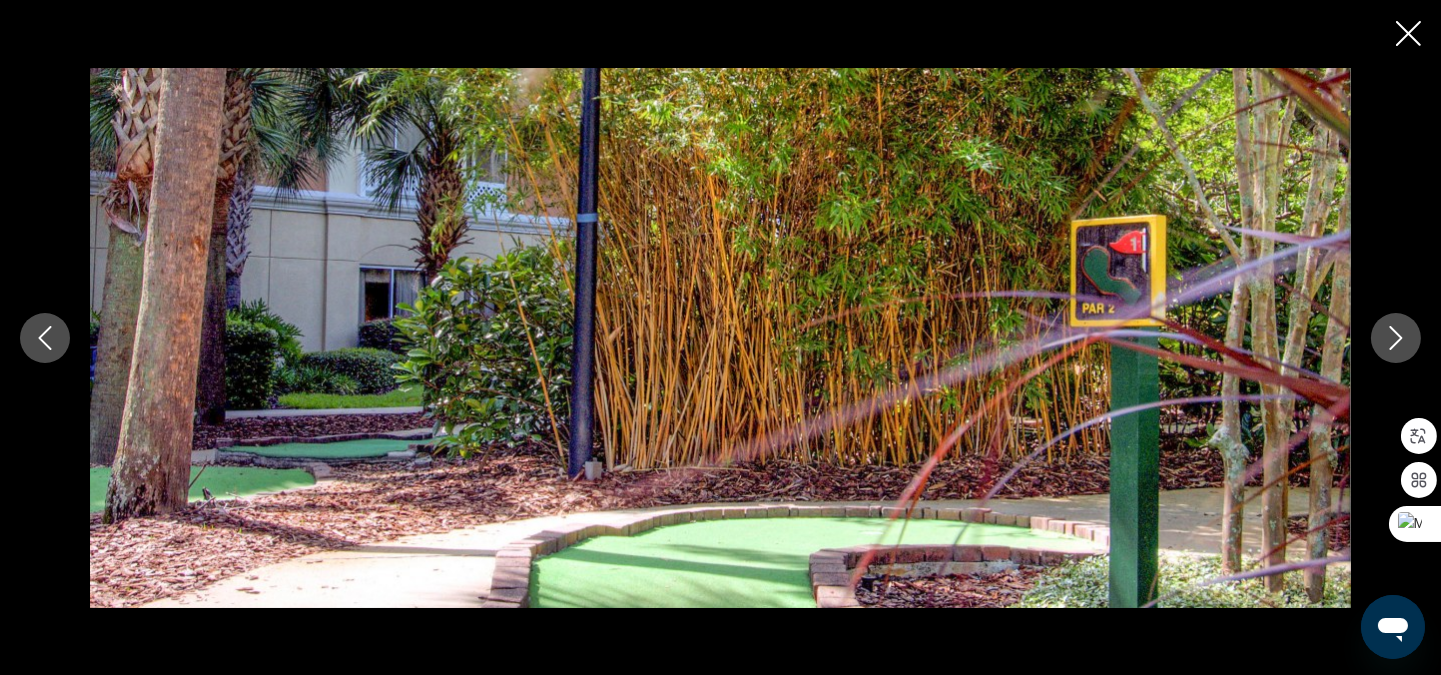 click 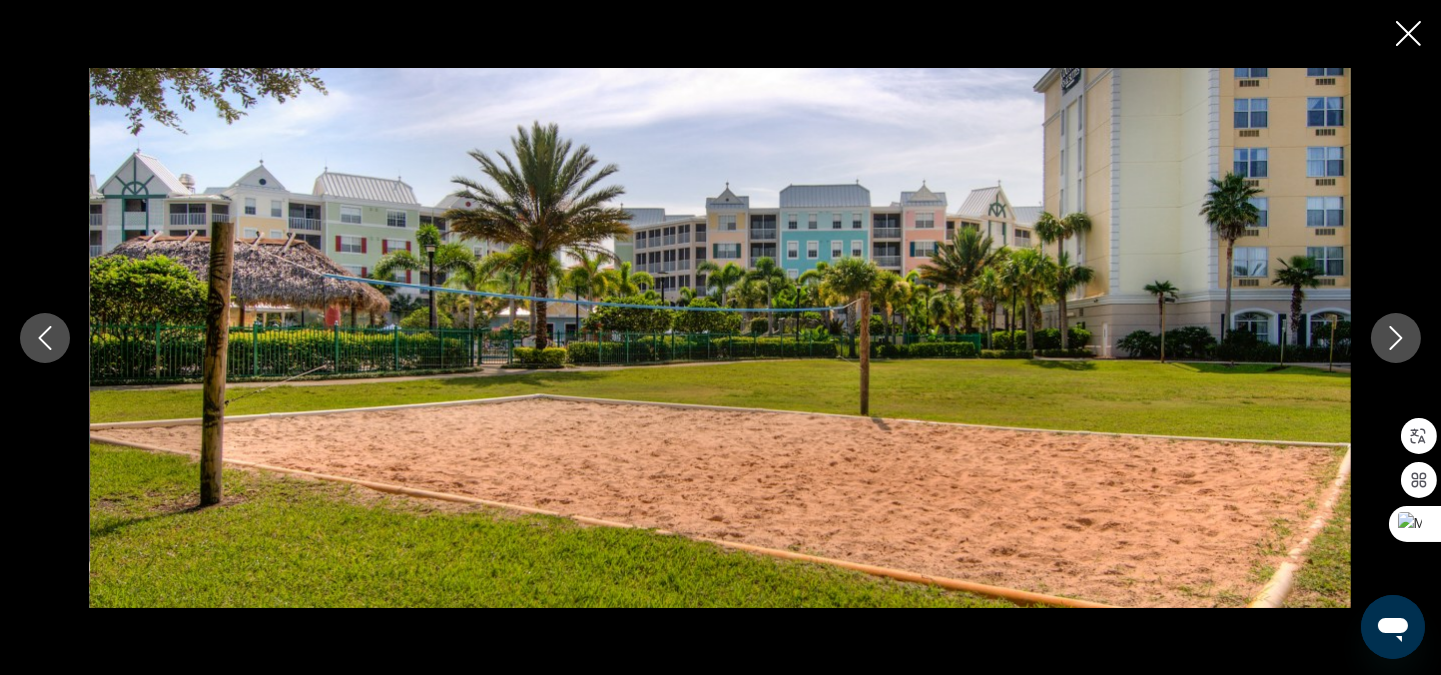 click 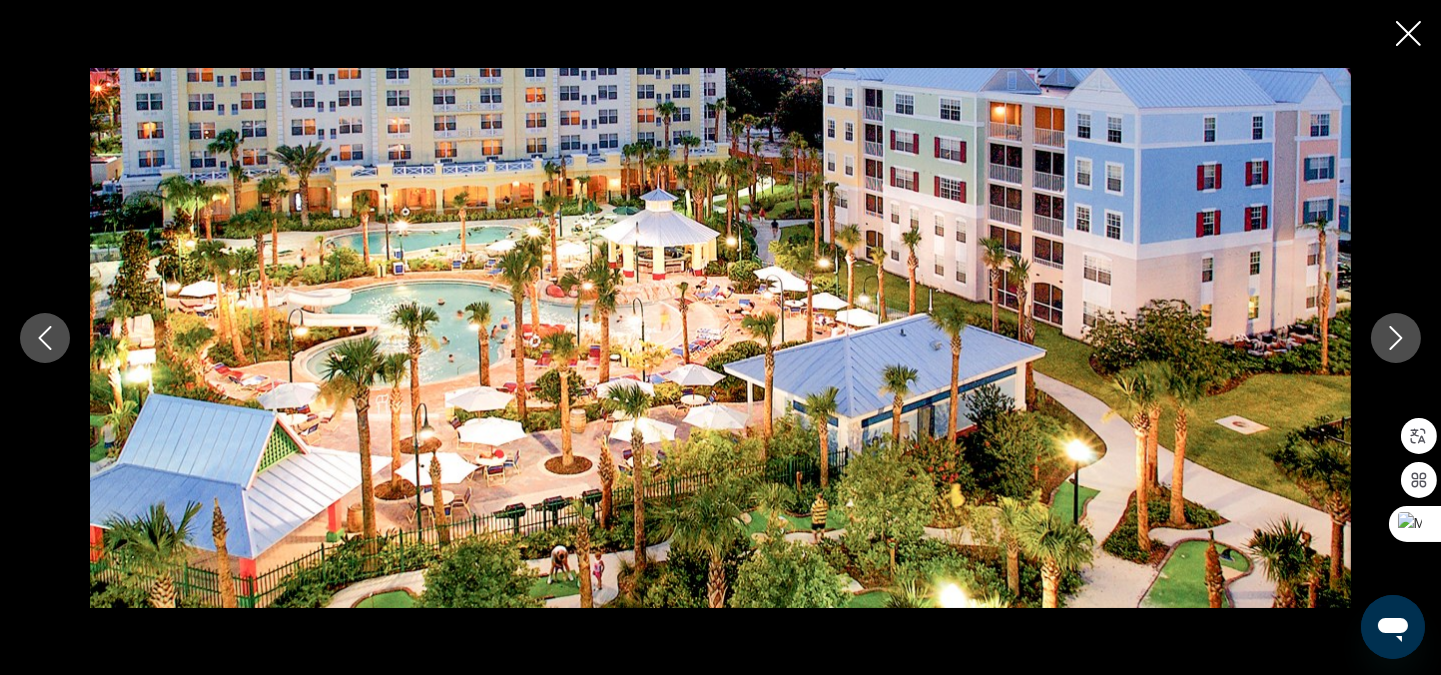 click 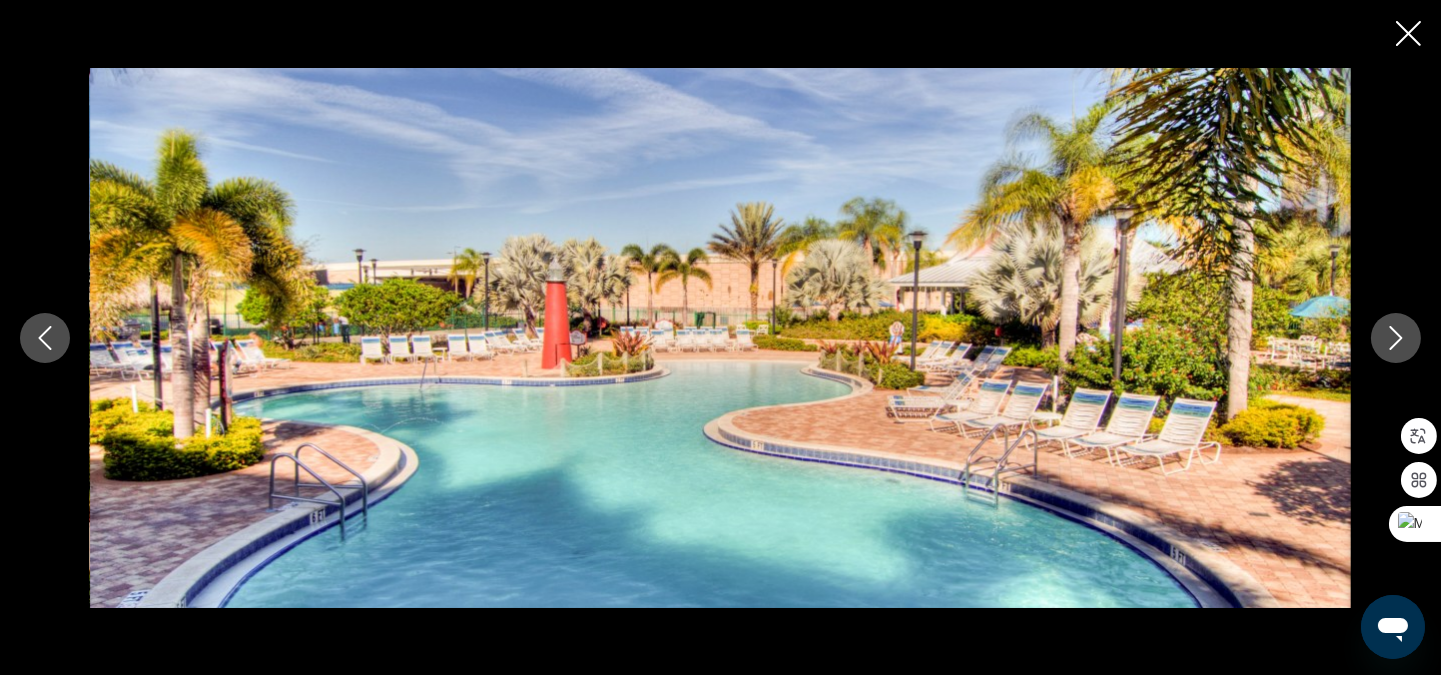 click 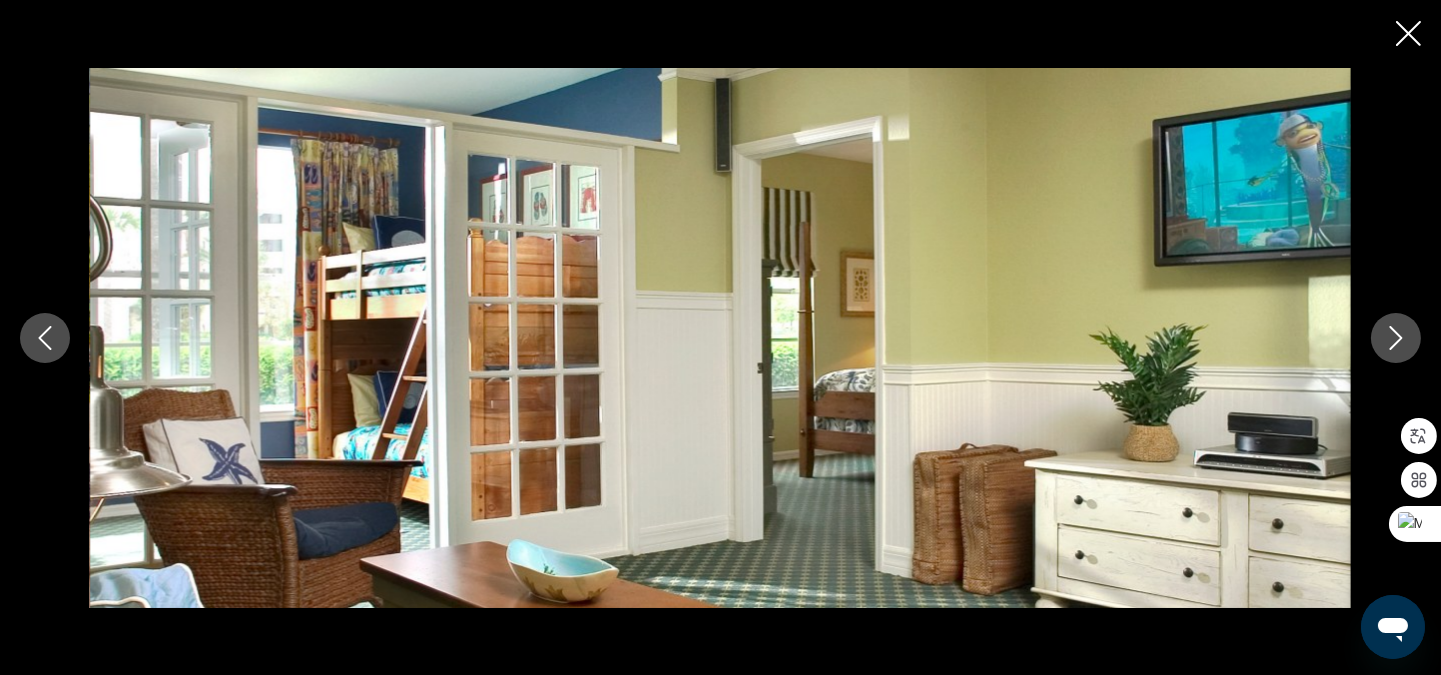 click 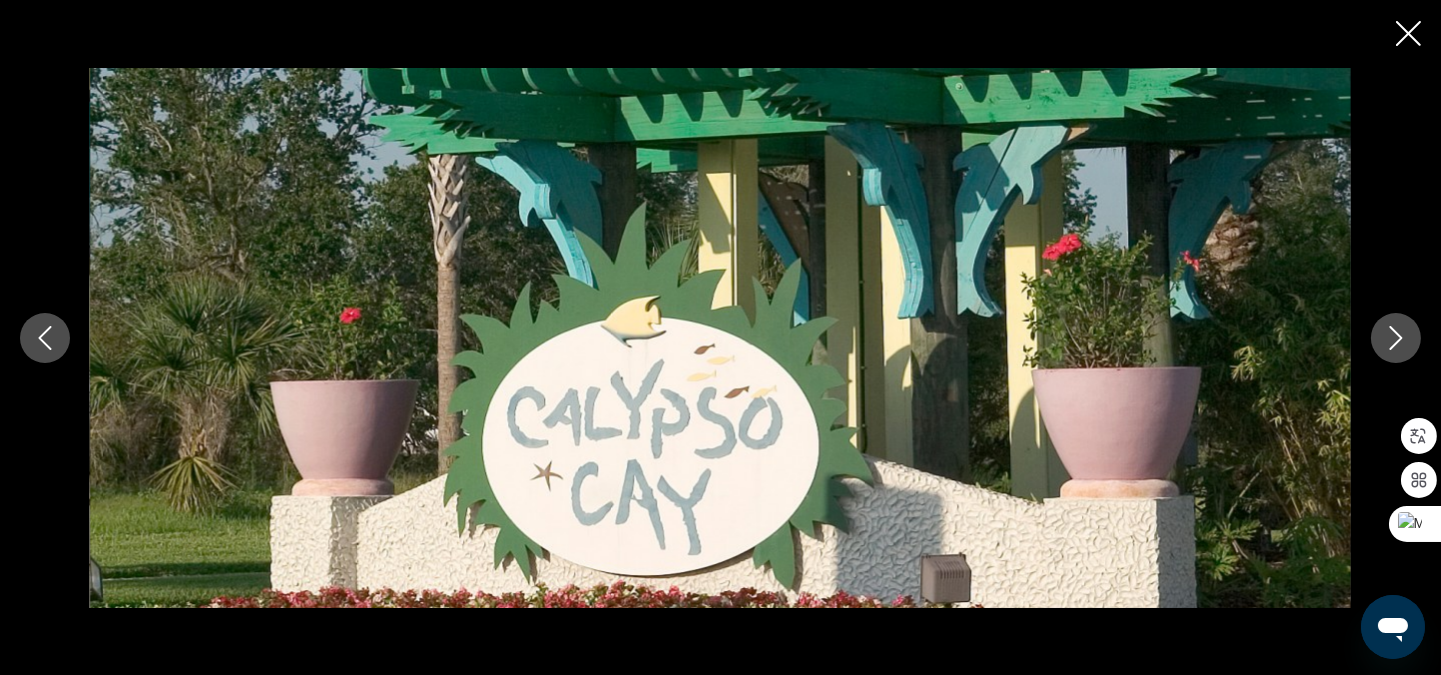 click 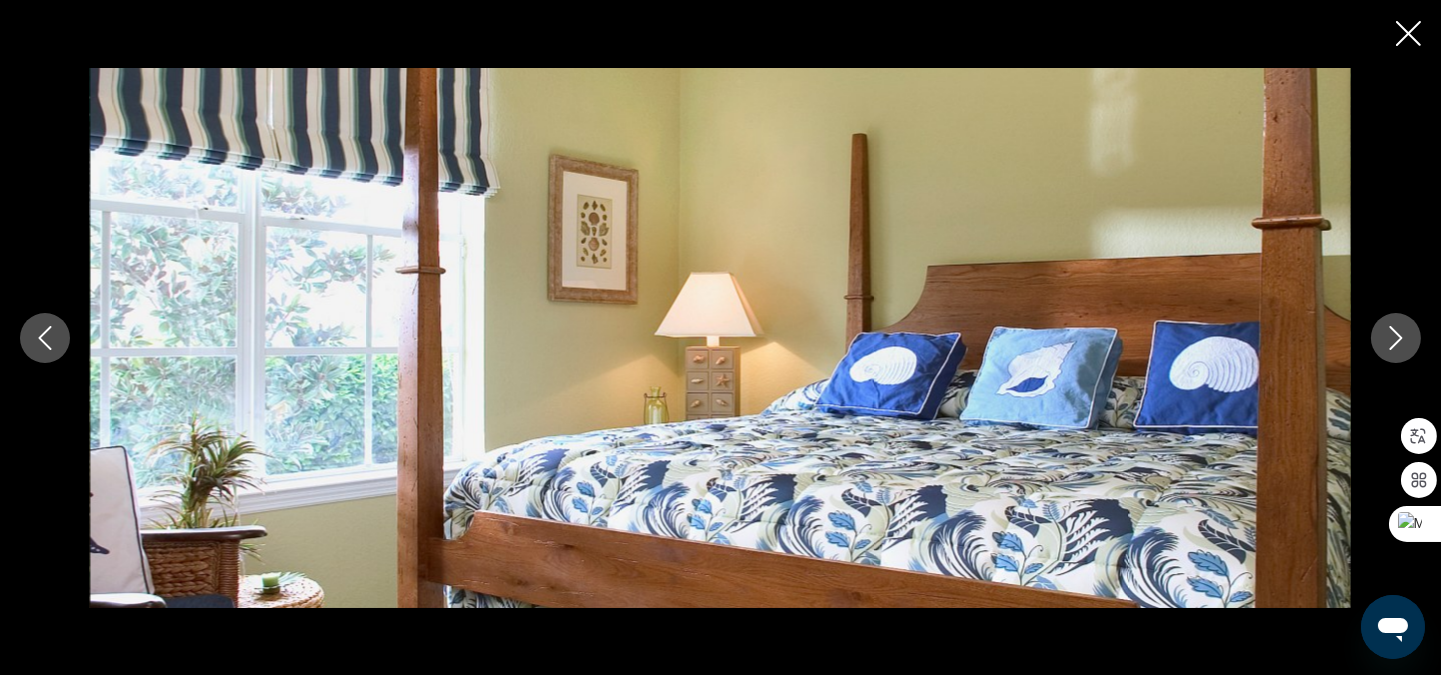 click 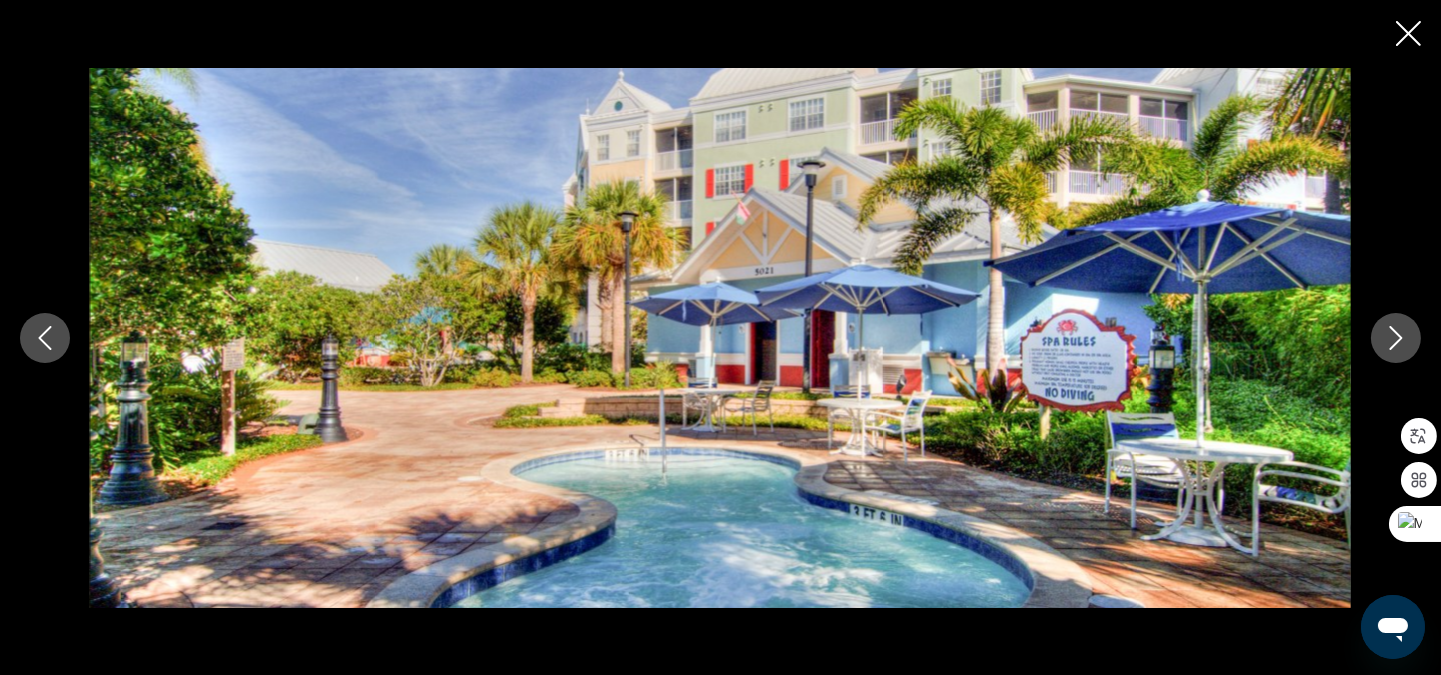 drag, startPoint x: 1416, startPoint y: 31, endPoint x: 1404, endPoint y: 76, distance: 46.572525 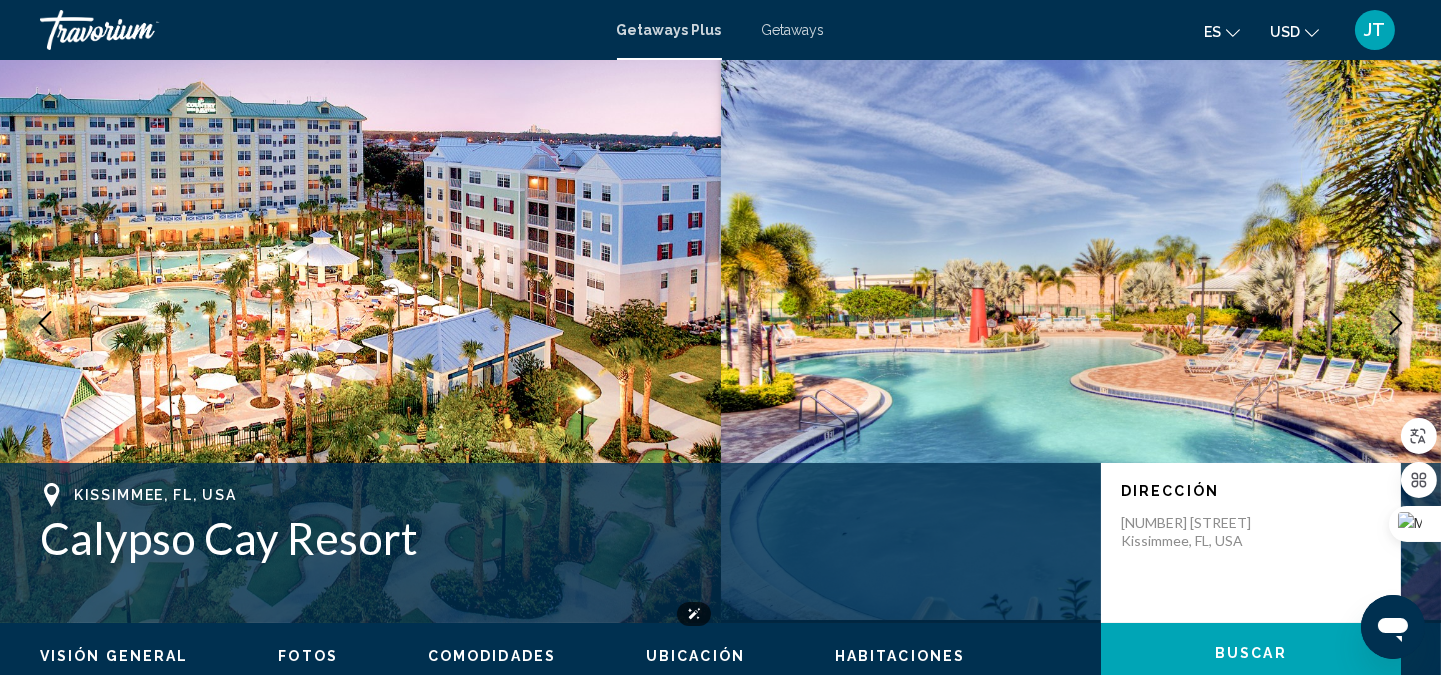 scroll, scrollTop: 22, scrollLeft: 0, axis: vertical 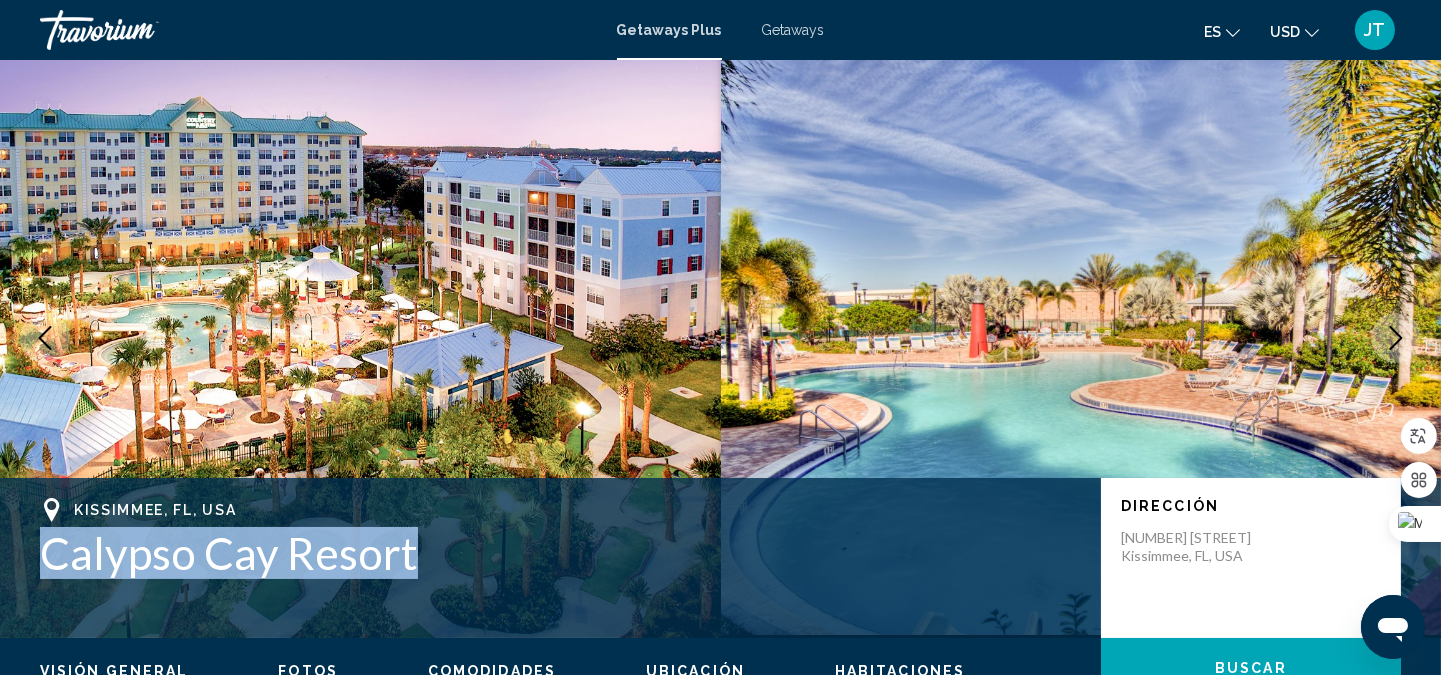 drag, startPoint x: 42, startPoint y: 546, endPoint x: 407, endPoint y: 562, distance: 365.35052 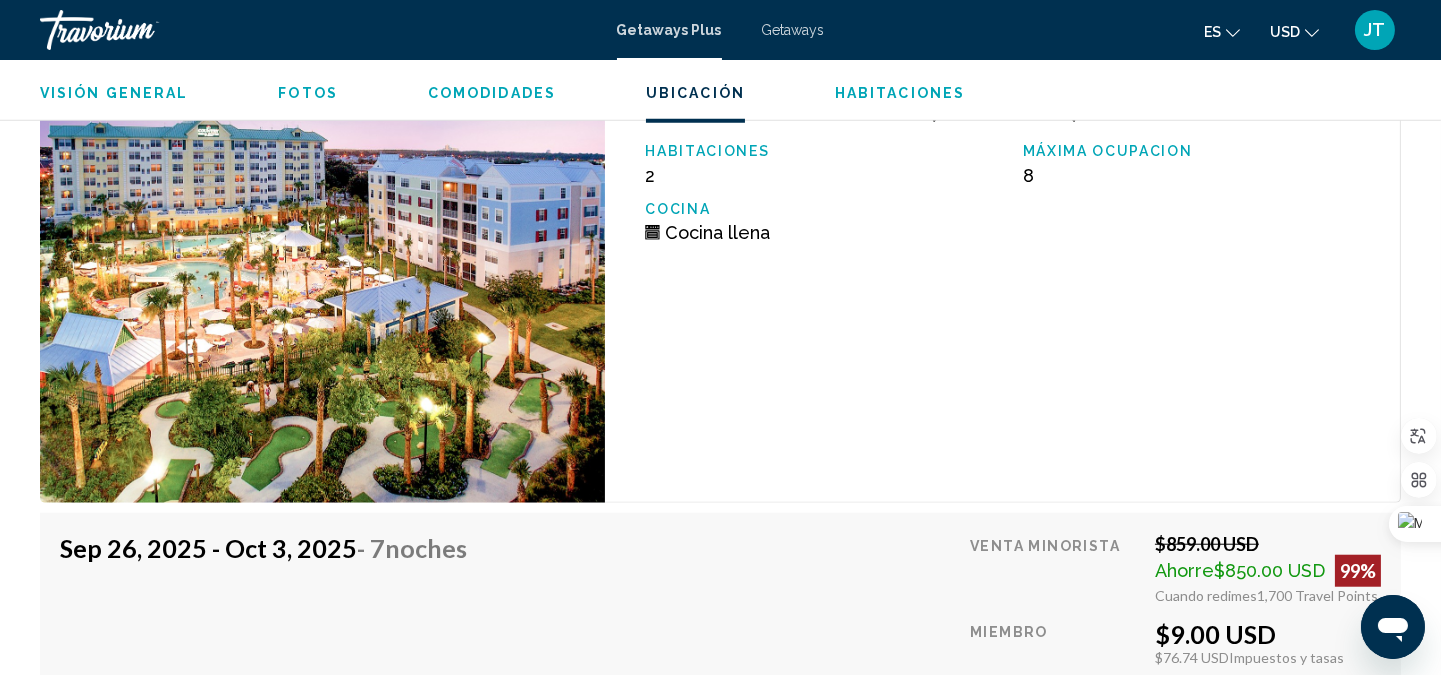 scroll, scrollTop: 3281, scrollLeft: 0, axis: vertical 